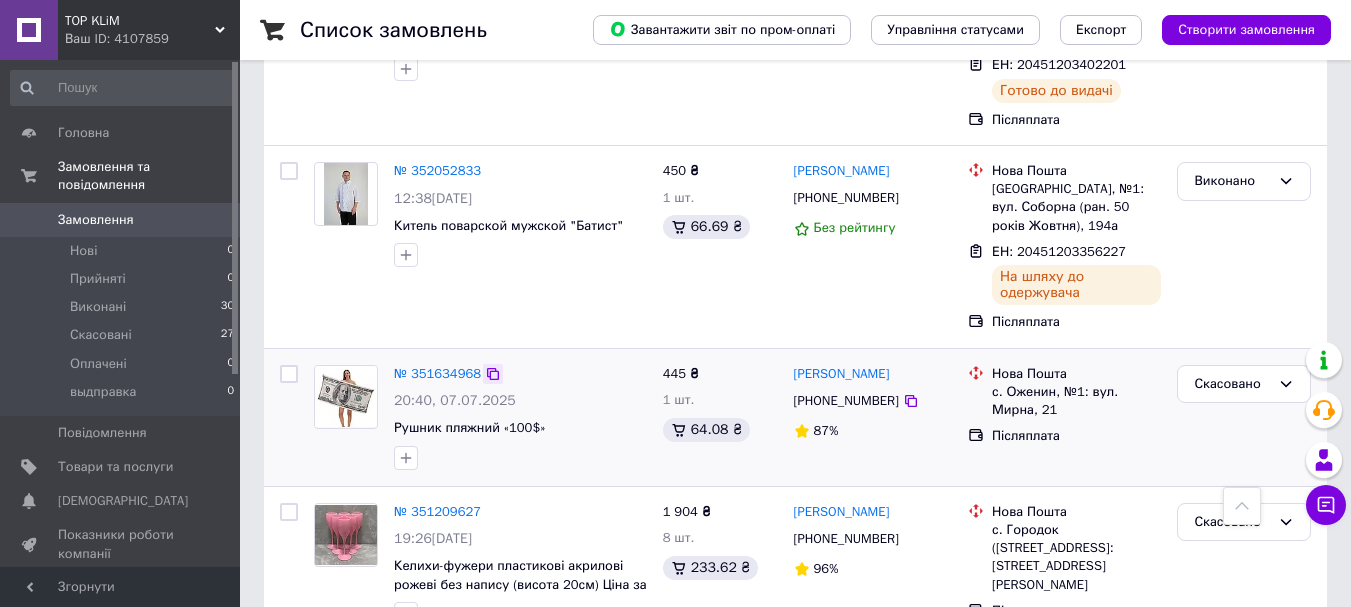 scroll, scrollTop: 1200, scrollLeft: 0, axis: vertical 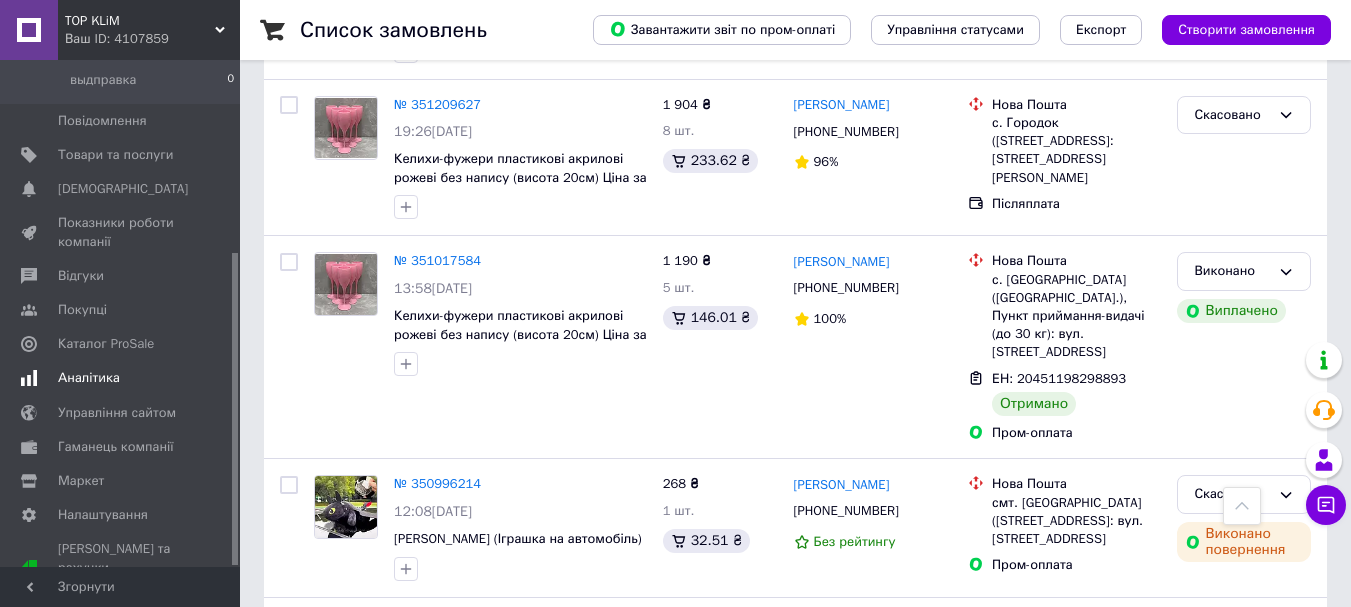 click on "Аналітика" at bounding box center (89, 378) 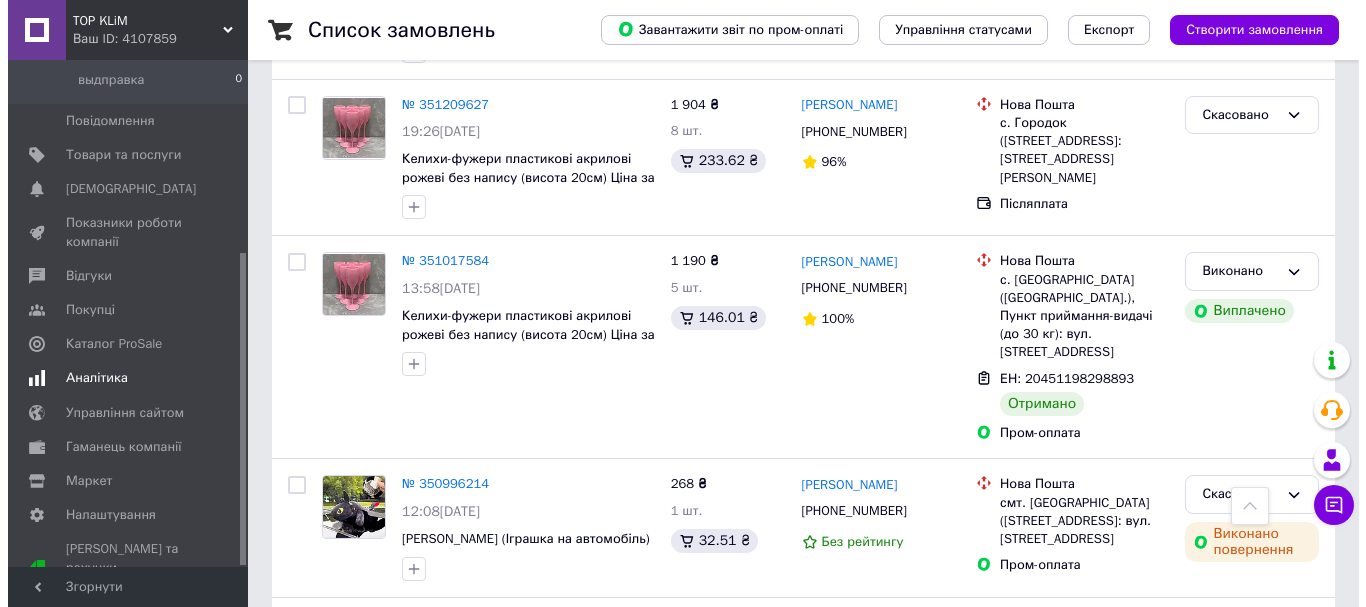 scroll, scrollTop: 0, scrollLeft: 0, axis: both 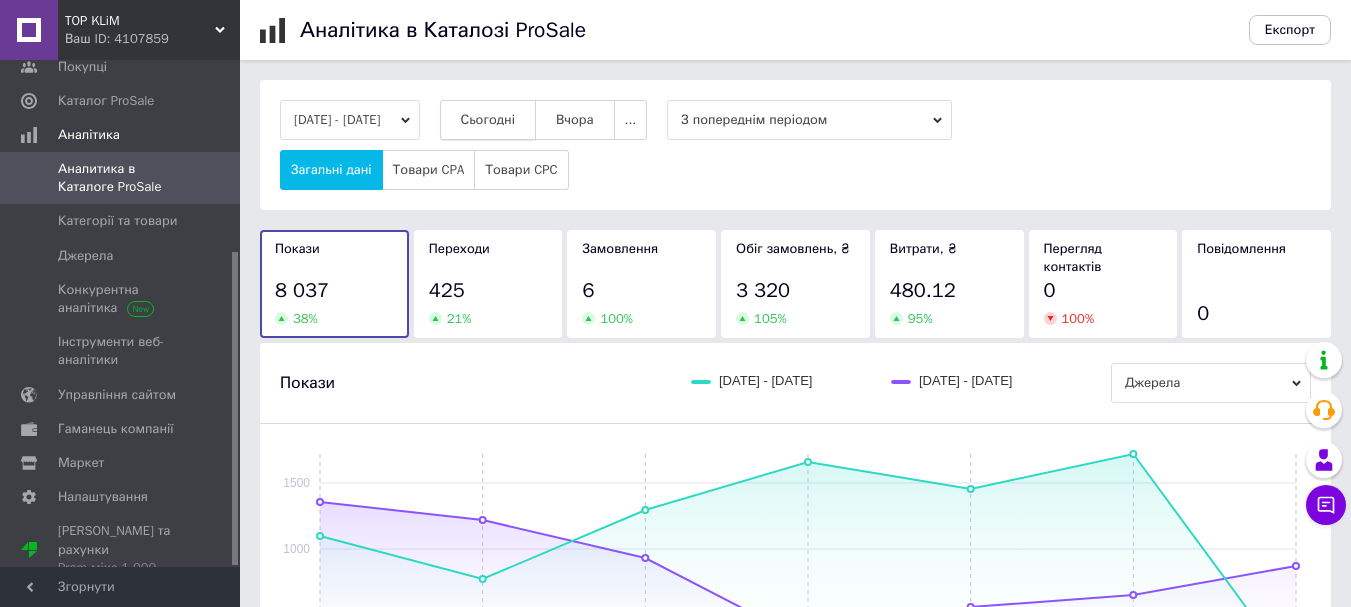 click on "Сьогодні" at bounding box center (488, 120) 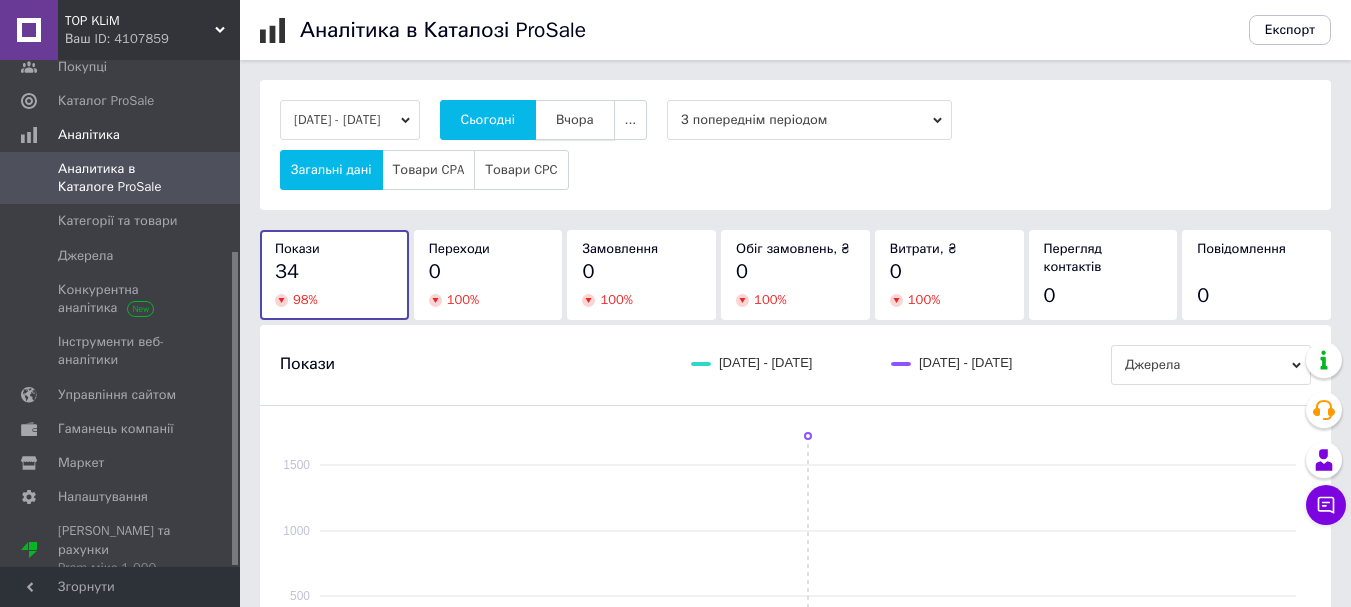 click on "Вчора" at bounding box center (575, 120) 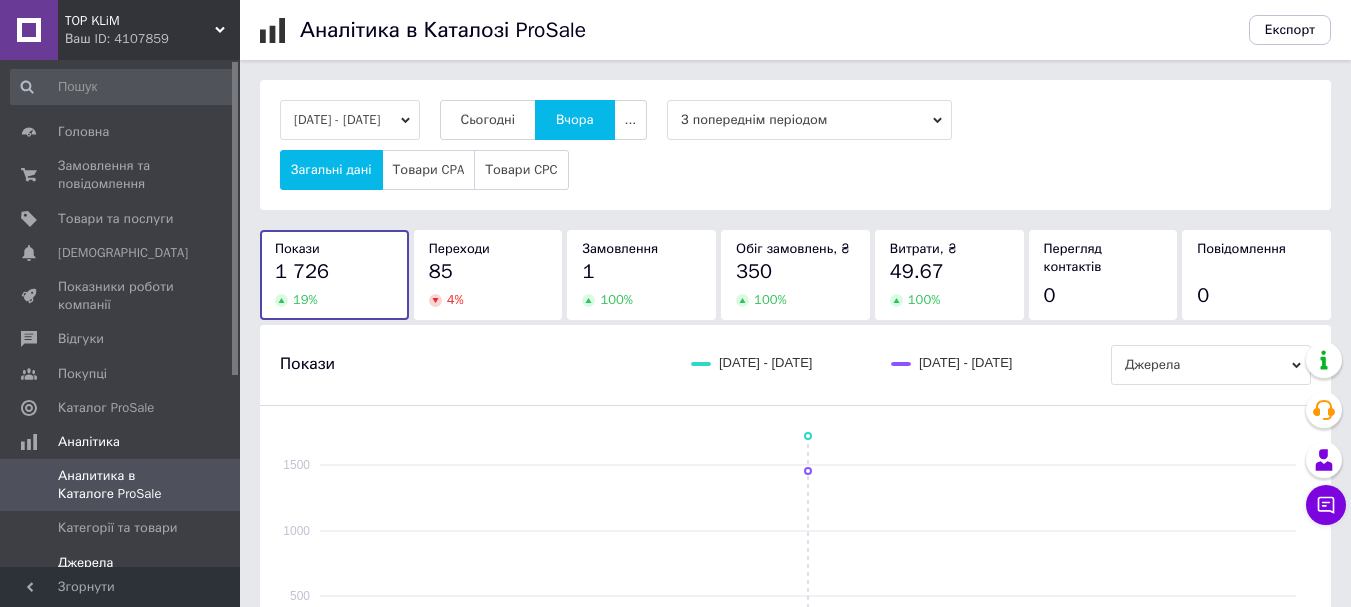 scroll, scrollTop: 0, scrollLeft: 0, axis: both 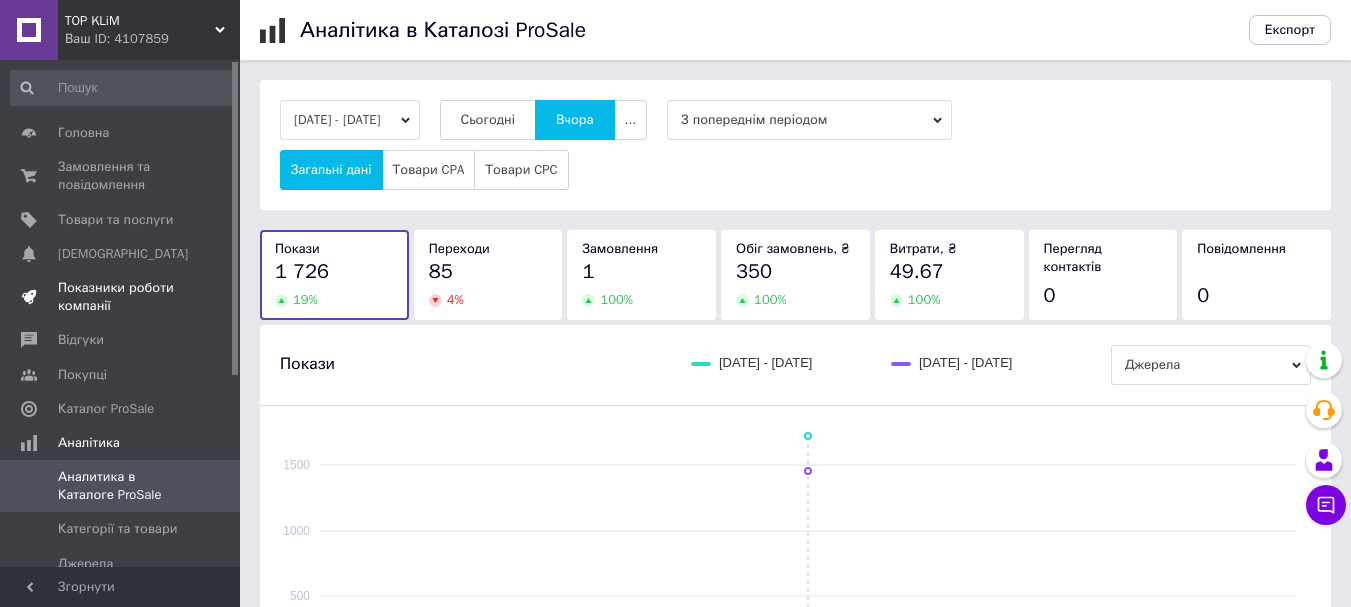 click on "Показники роботи компанії" at bounding box center [121, 297] 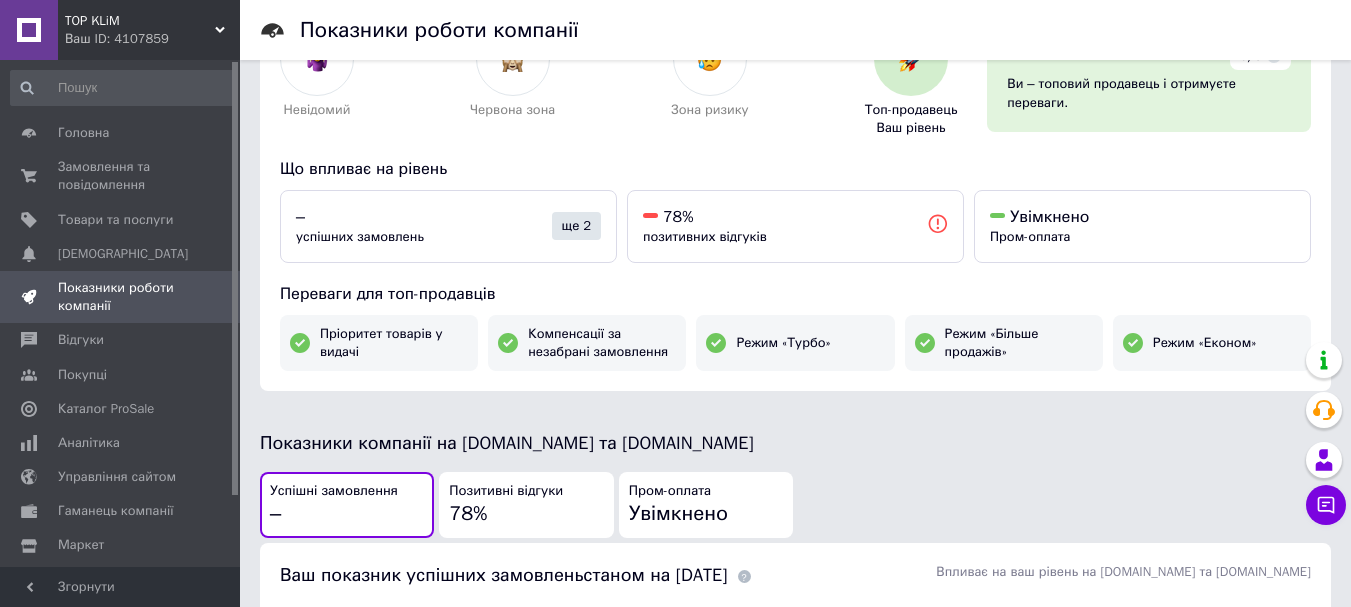 scroll, scrollTop: 100, scrollLeft: 0, axis: vertical 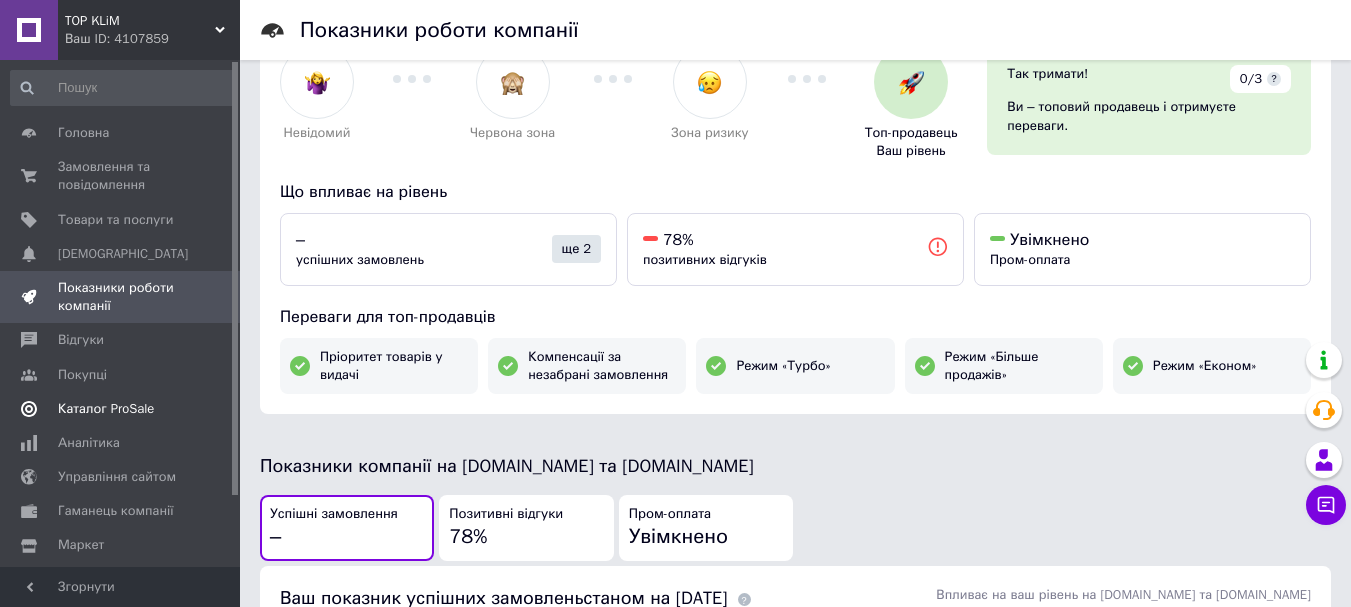 click on "Каталог ProSale" at bounding box center [106, 409] 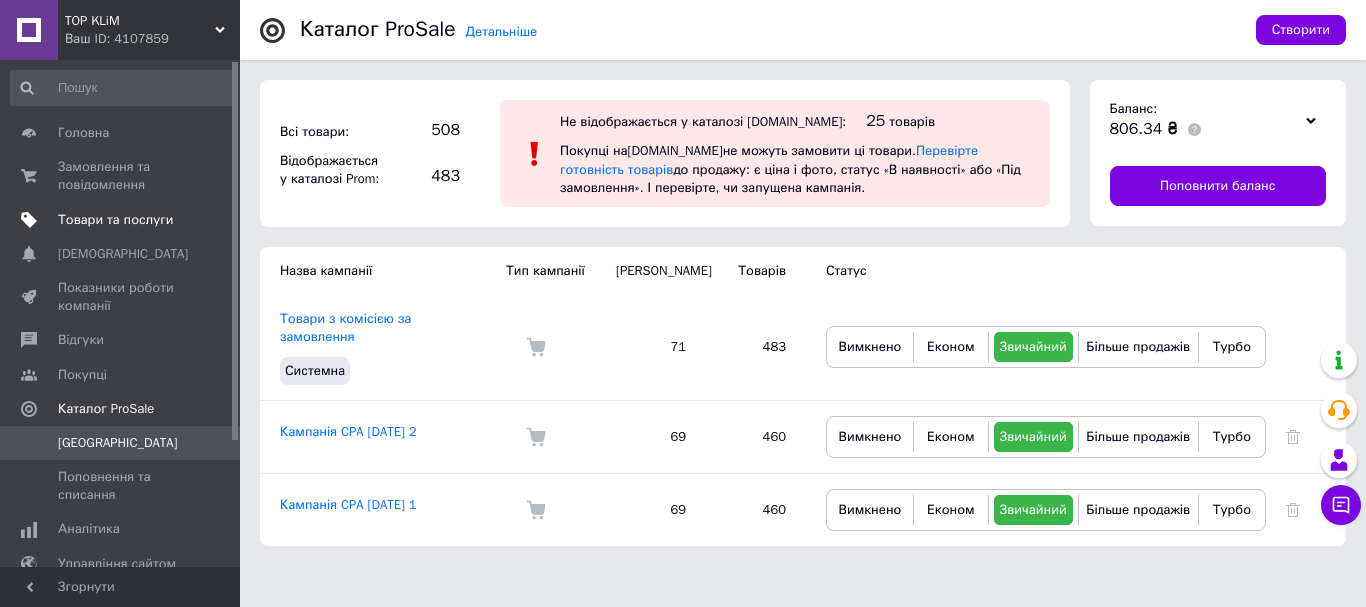 click on "Товари та послуги" at bounding box center [115, 220] 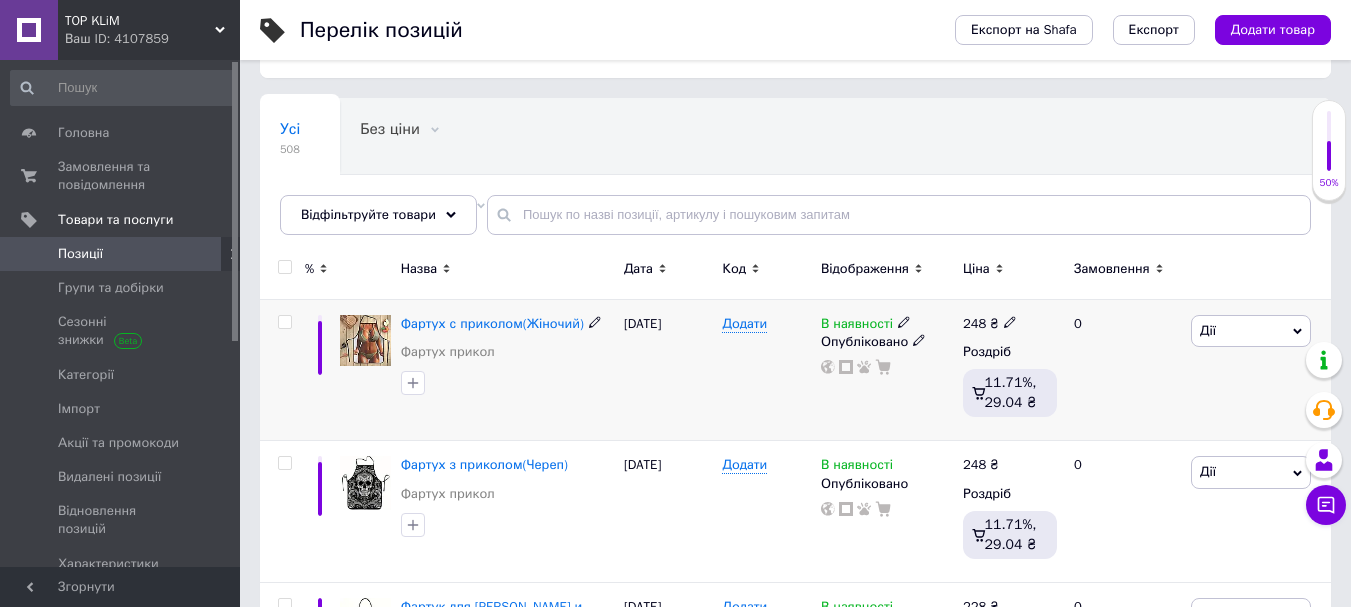 scroll, scrollTop: 300, scrollLeft: 0, axis: vertical 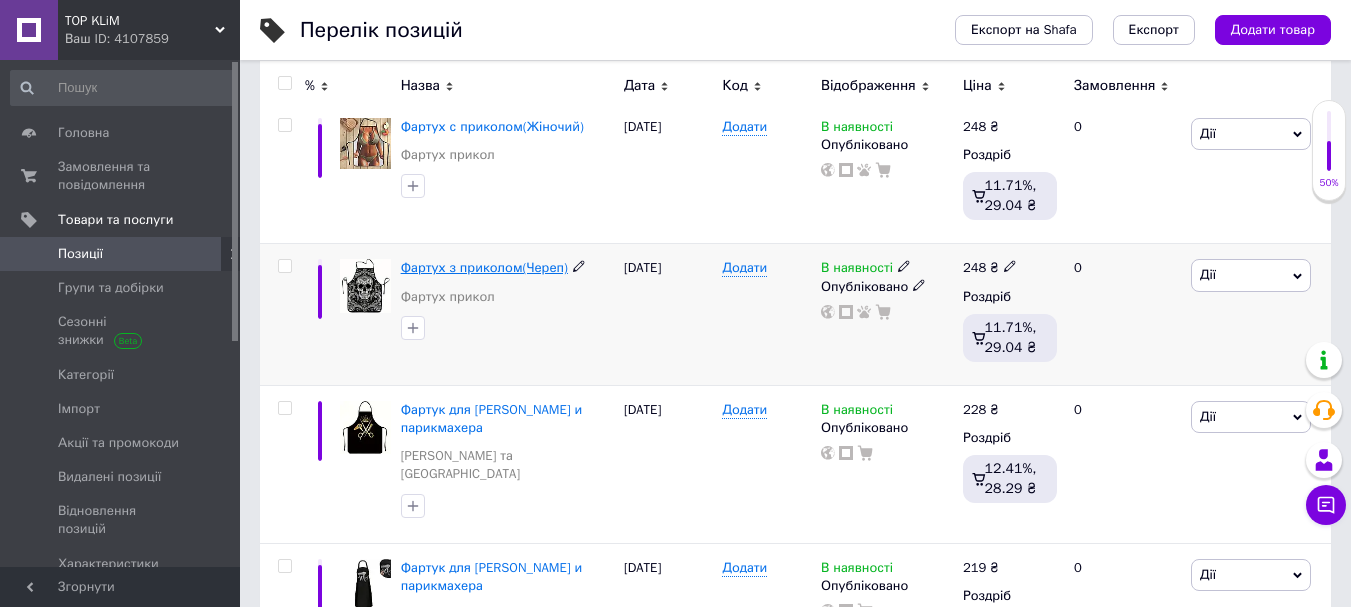 click on "Фартух з приколом(Череп)" at bounding box center (484, 267) 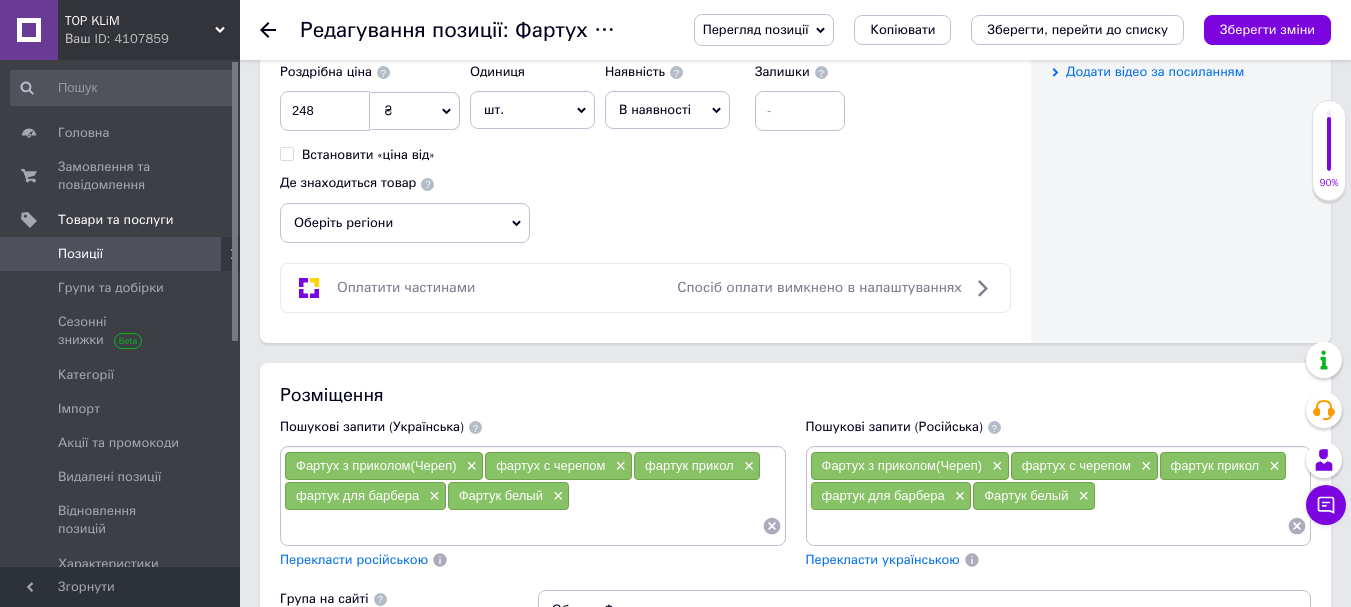 scroll, scrollTop: 1100, scrollLeft: 0, axis: vertical 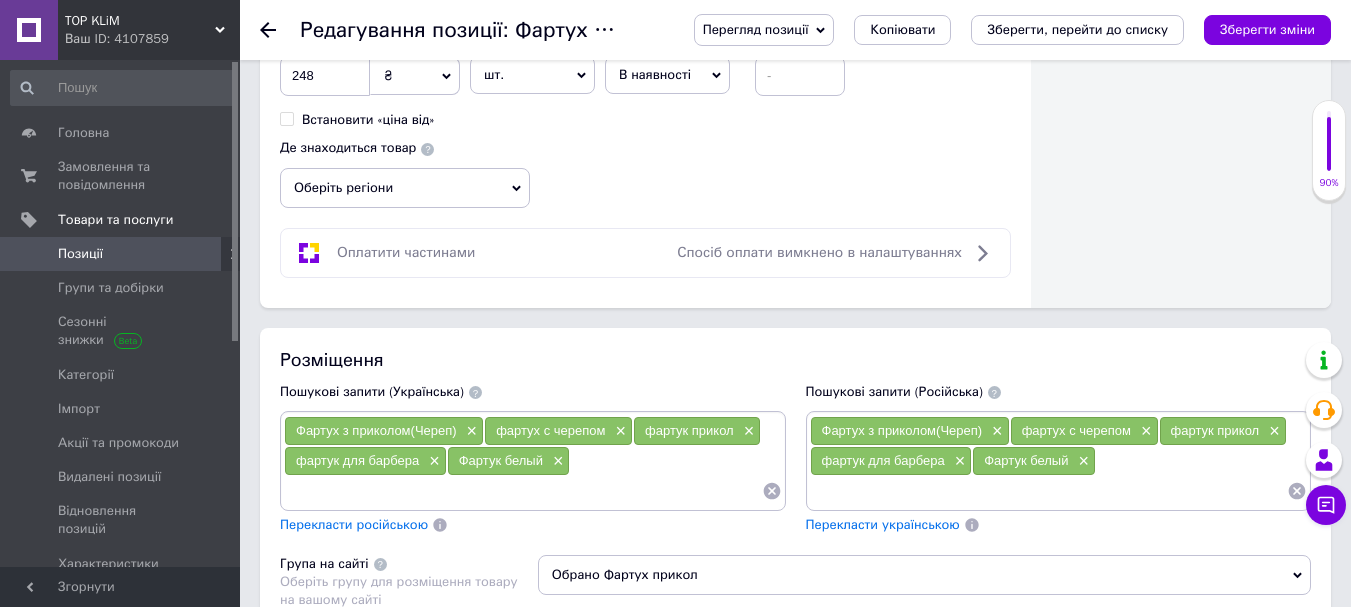 drag, startPoint x: 360, startPoint y: 193, endPoint x: 372, endPoint y: 193, distance: 12 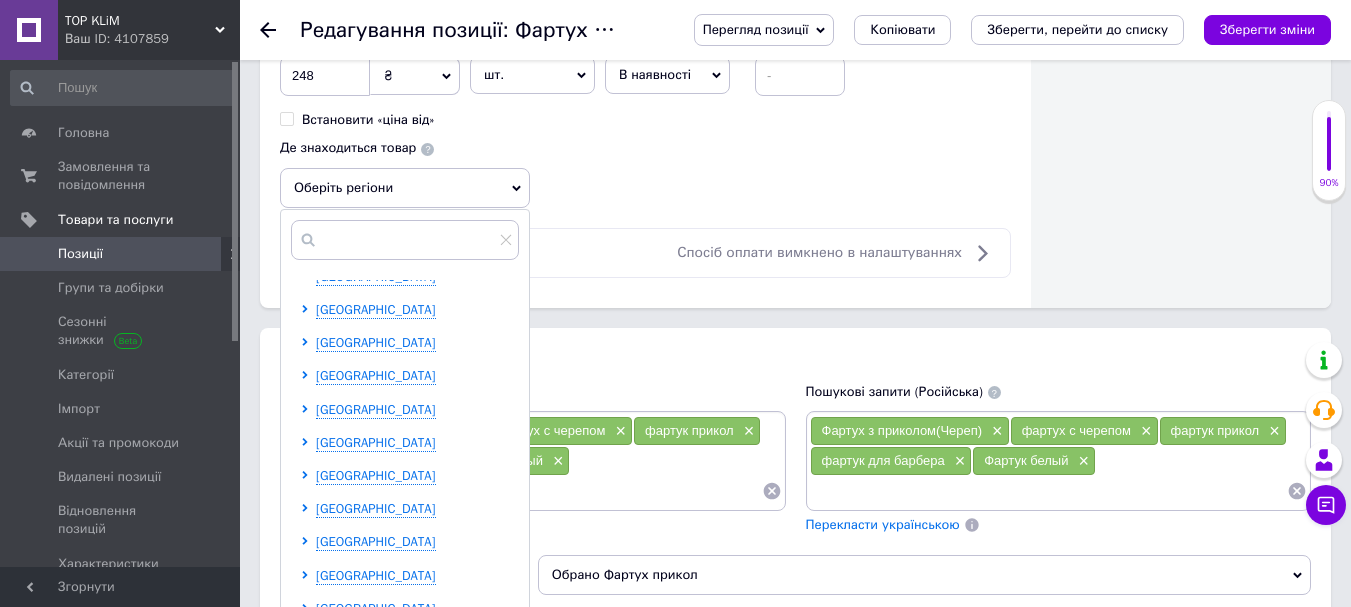 scroll, scrollTop: 411, scrollLeft: 0, axis: vertical 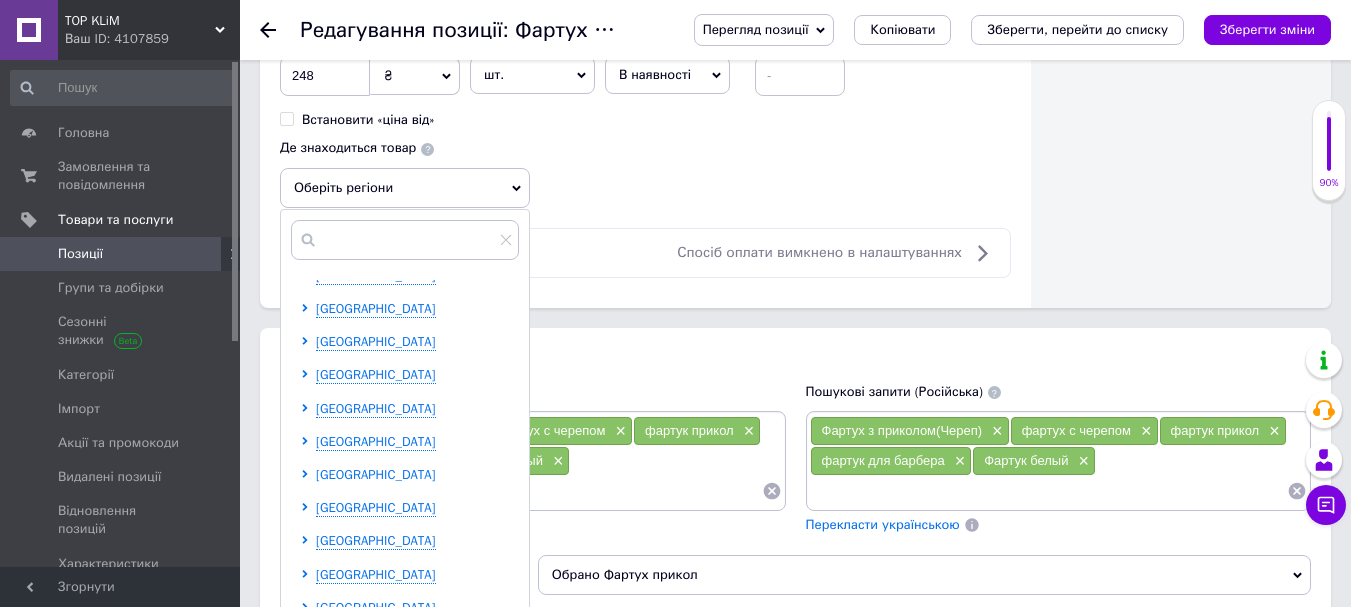 click on "[GEOGRAPHIC_DATA]" at bounding box center (376, 474) 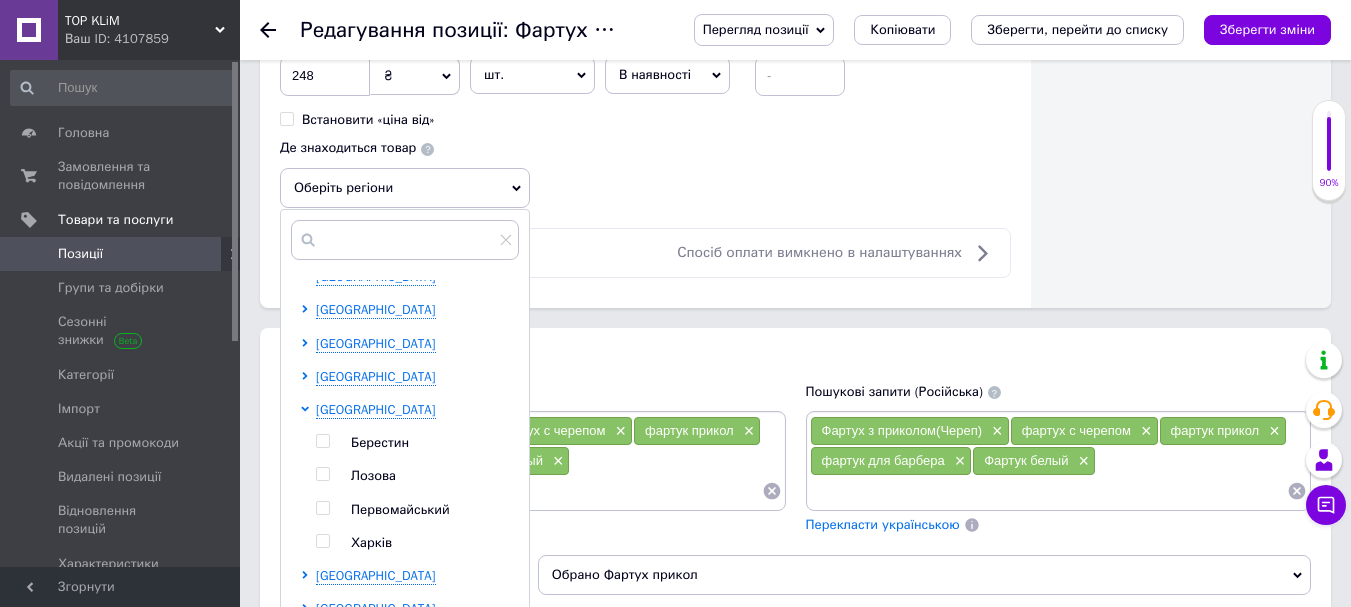 scroll, scrollTop: 544, scrollLeft: 0, axis: vertical 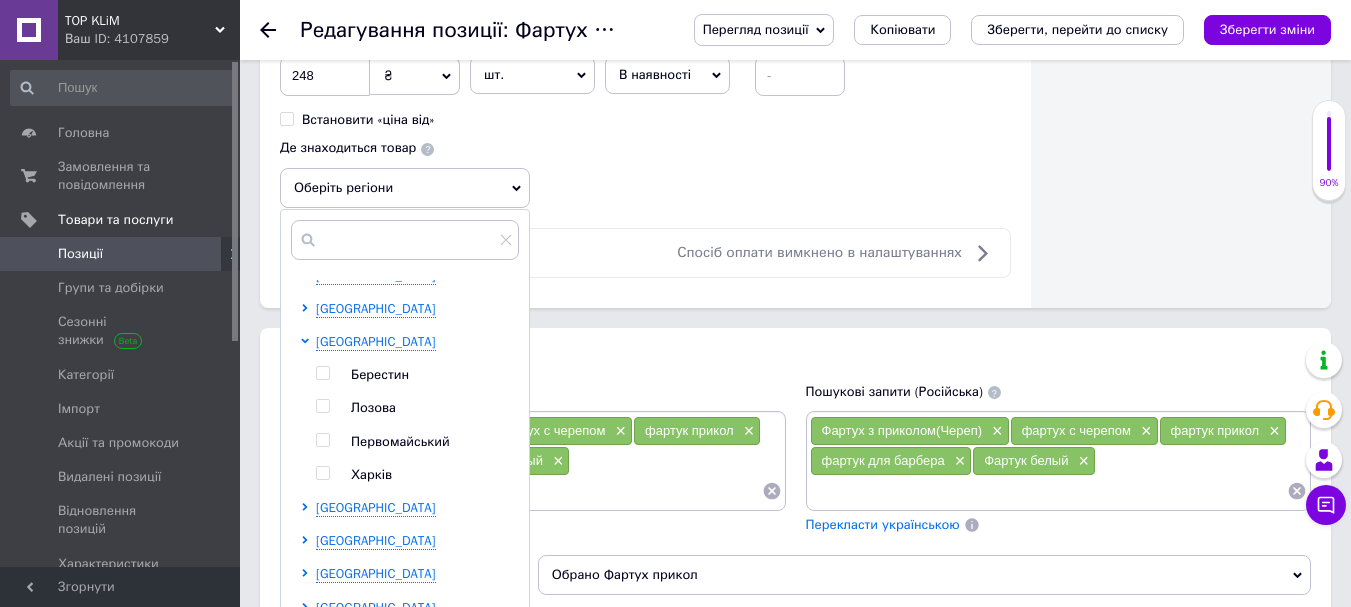 click at bounding box center (308, 408) 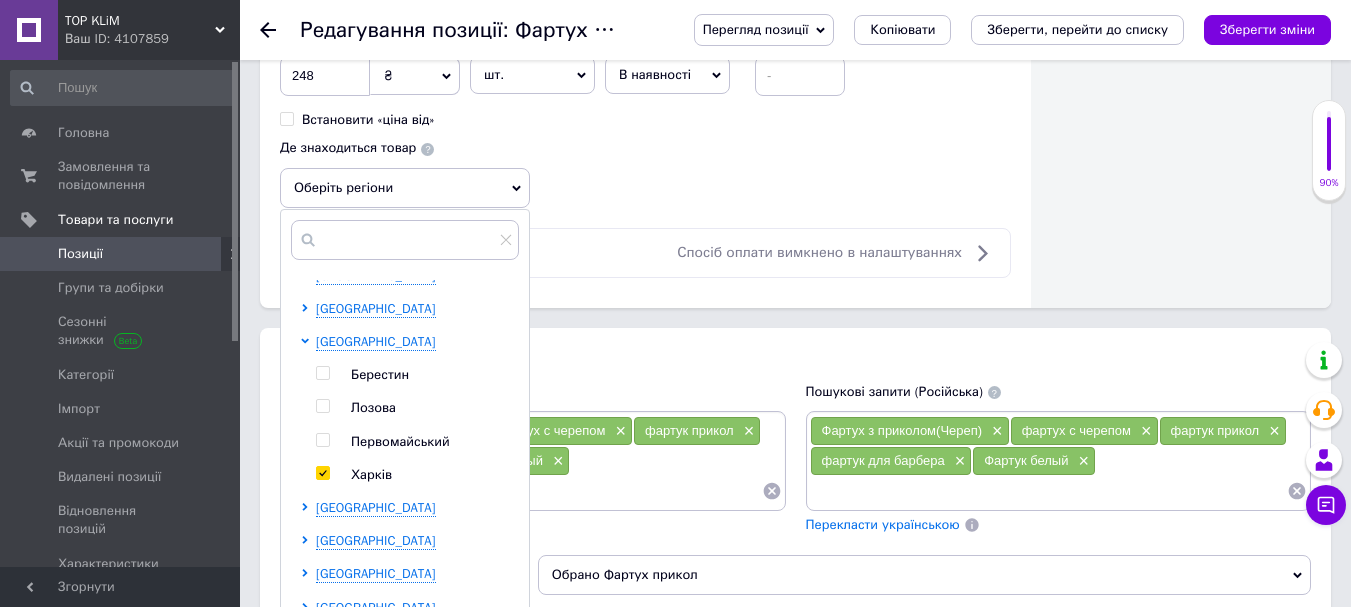 checkbox on "true" 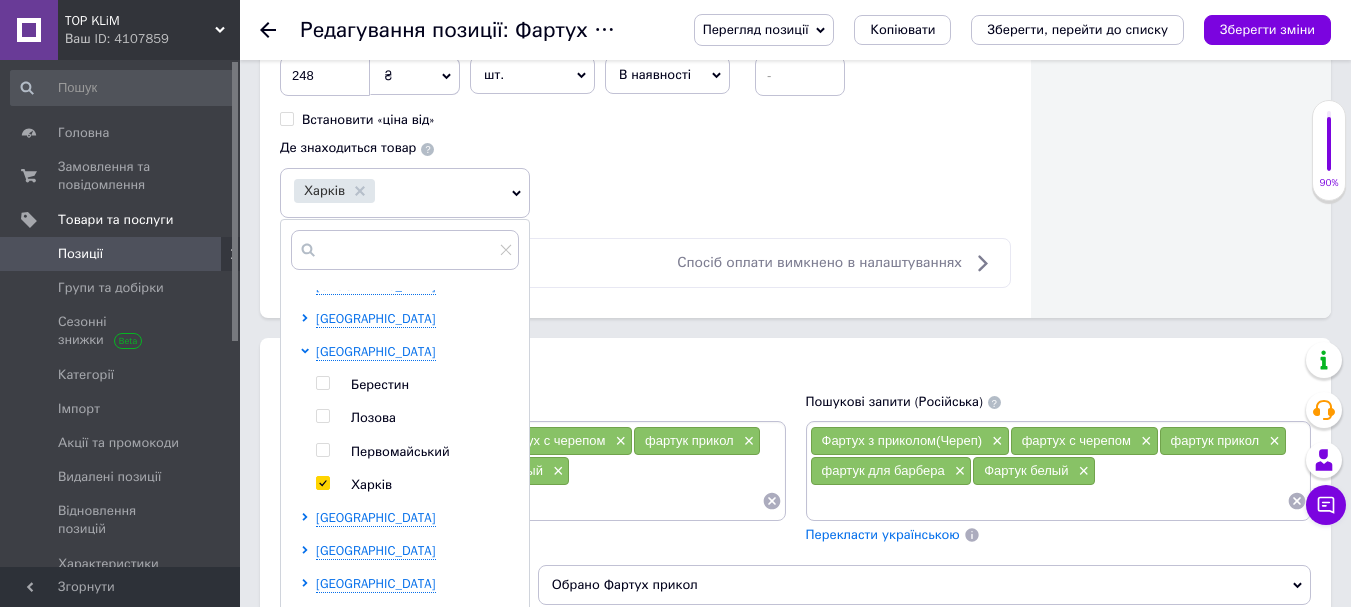 click at bounding box center [322, 450] 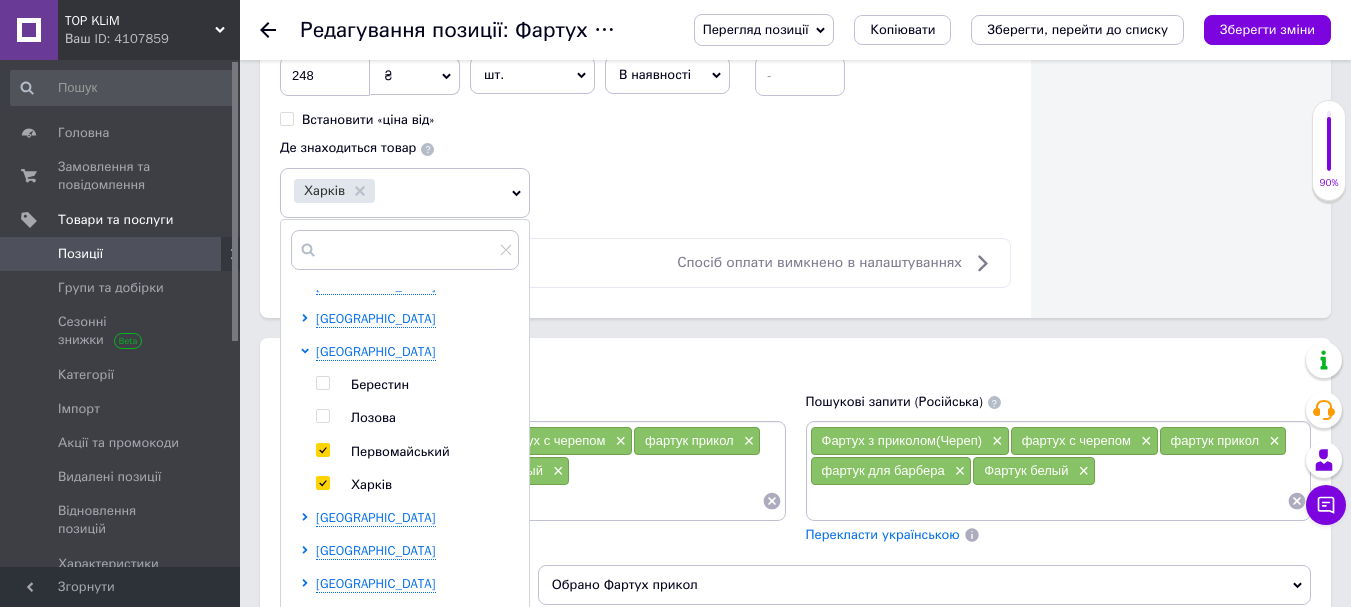 checkbox on "true" 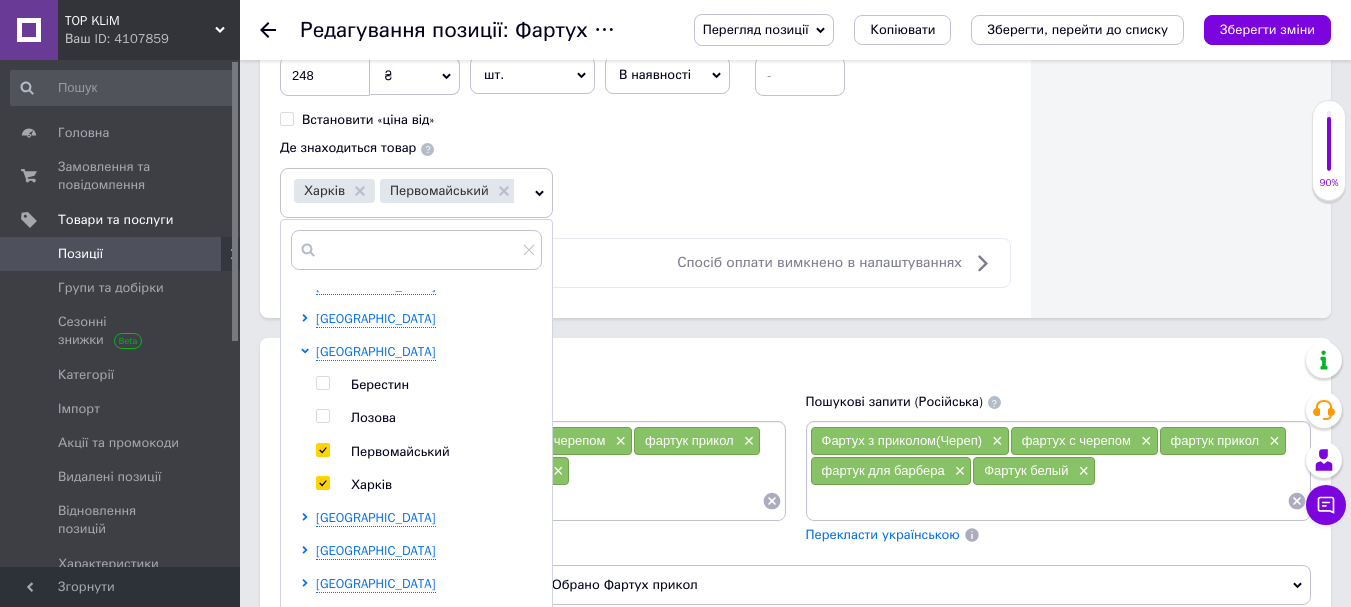 click at bounding box center [322, 416] 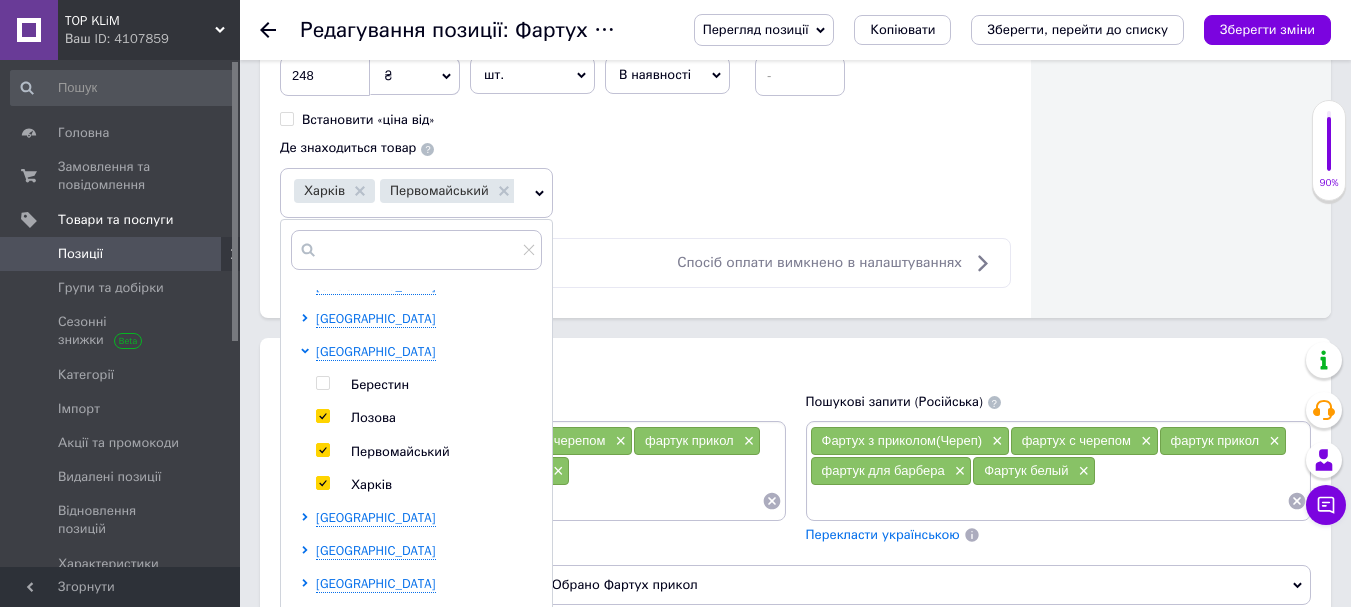 checkbox on "true" 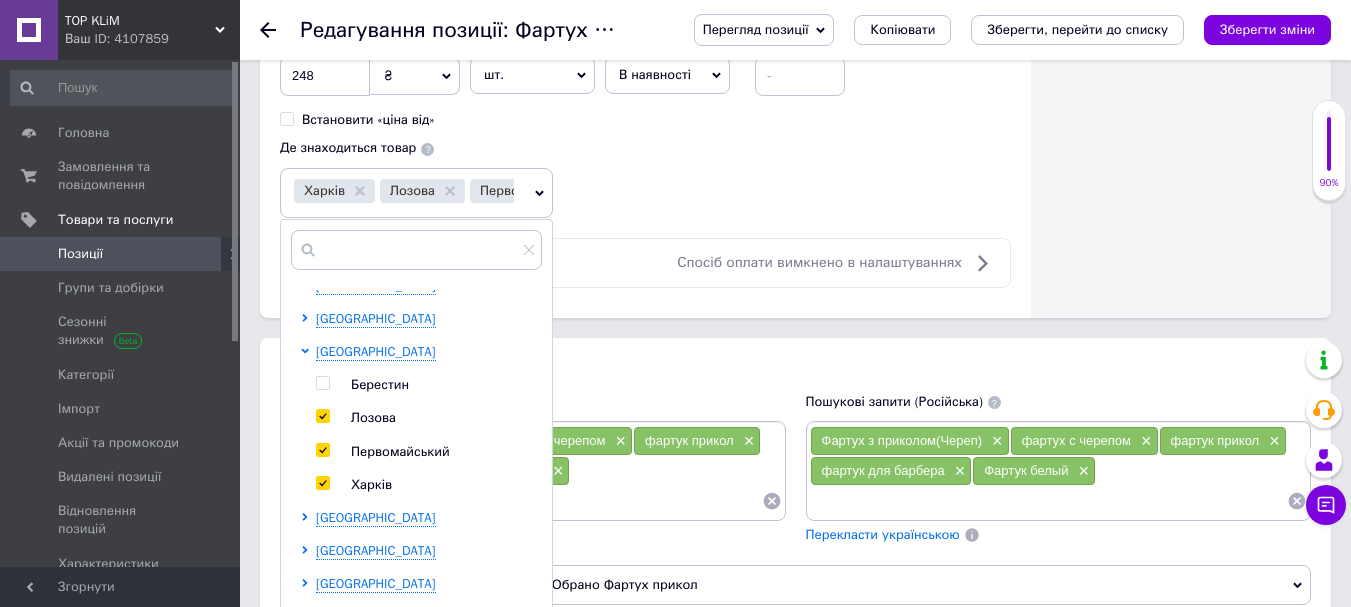 scroll, scrollTop: 1400, scrollLeft: 0, axis: vertical 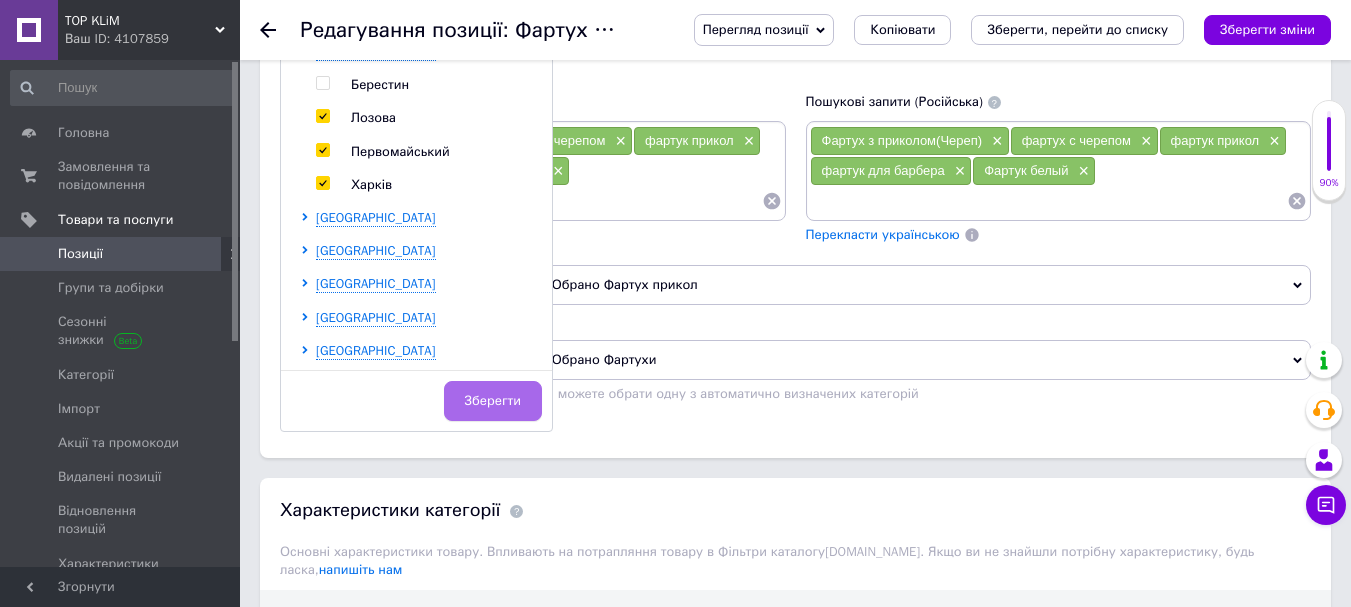 click on "Зберегти" at bounding box center [493, 401] 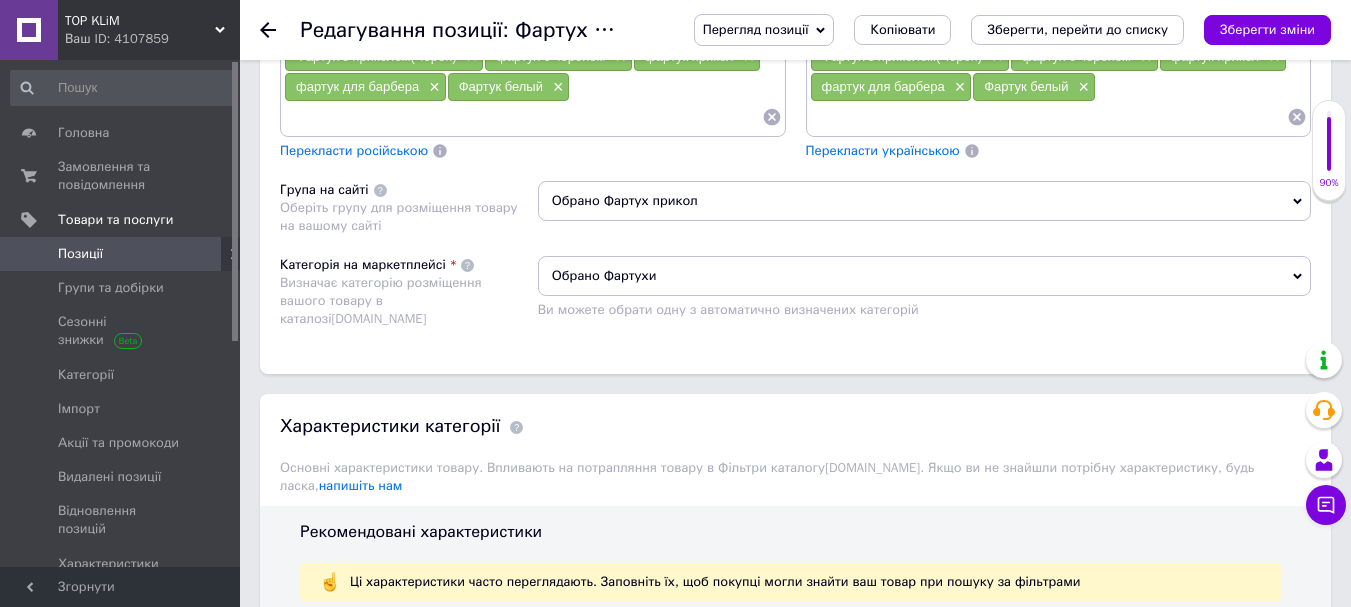 scroll, scrollTop: 1500, scrollLeft: 0, axis: vertical 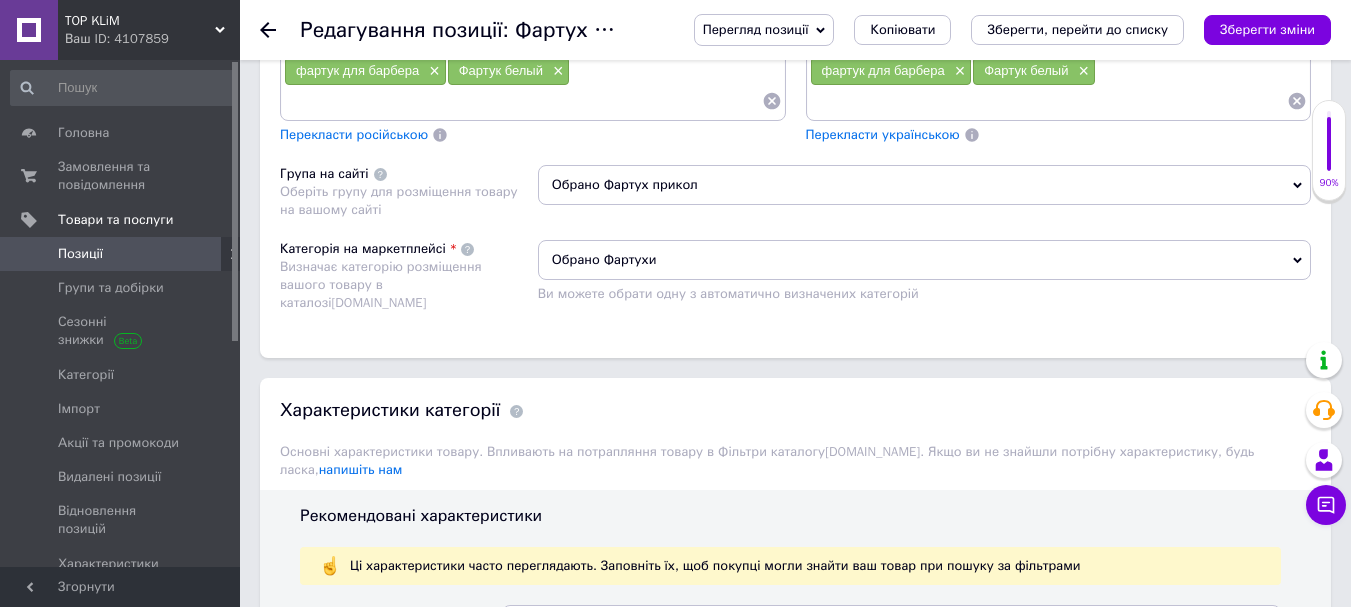 click on "Обрано Фартухи" at bounding box center [924, 260] 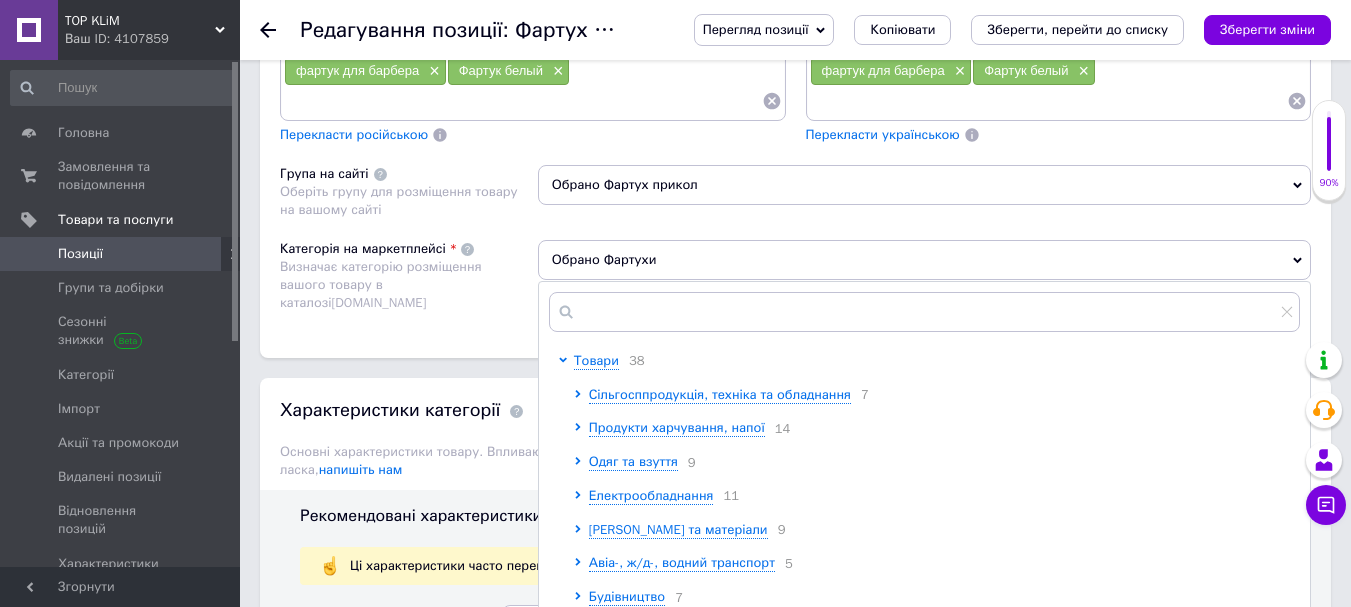 click on "Обрано Фартухи" at bounding box center [924, 260] 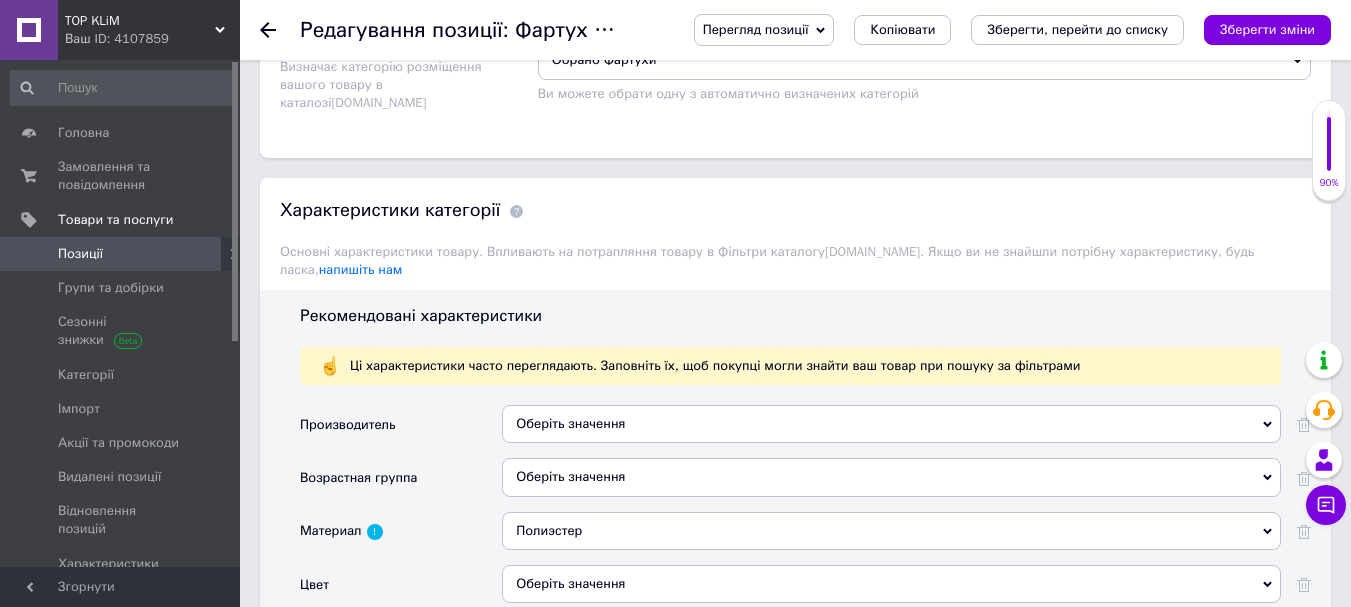 scroll, scrollTop: 1800, scrollLeft: 0, axis: vertical 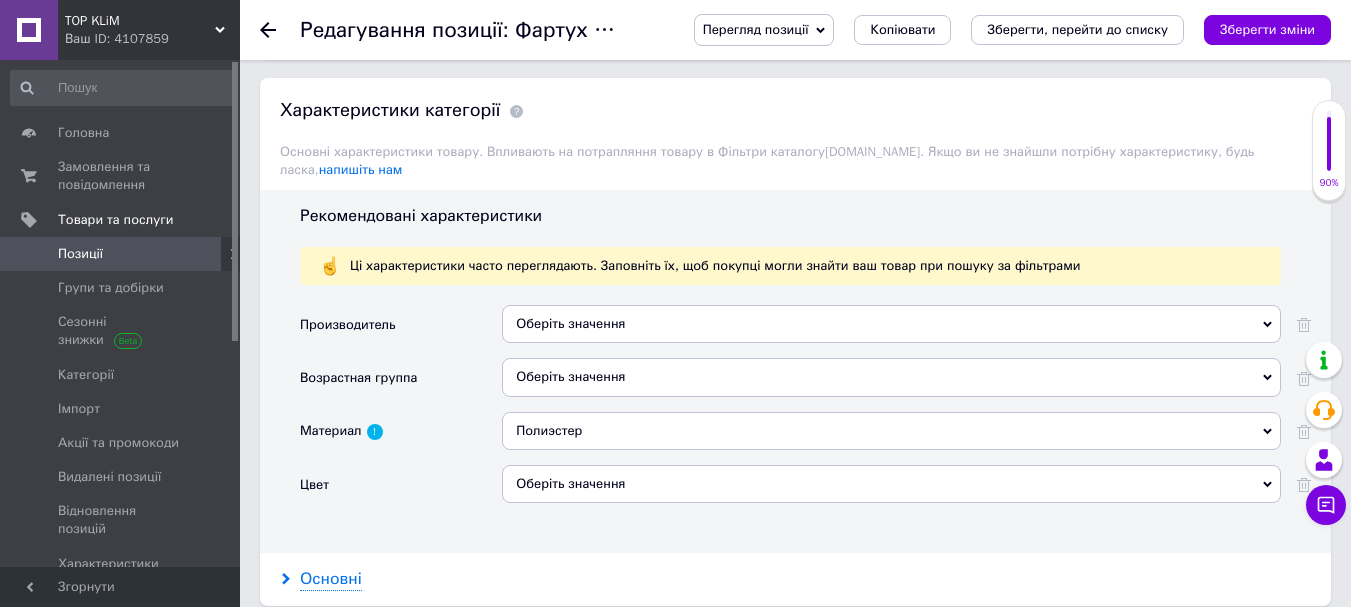 click on "Основні" at bounding box center (331, 579) 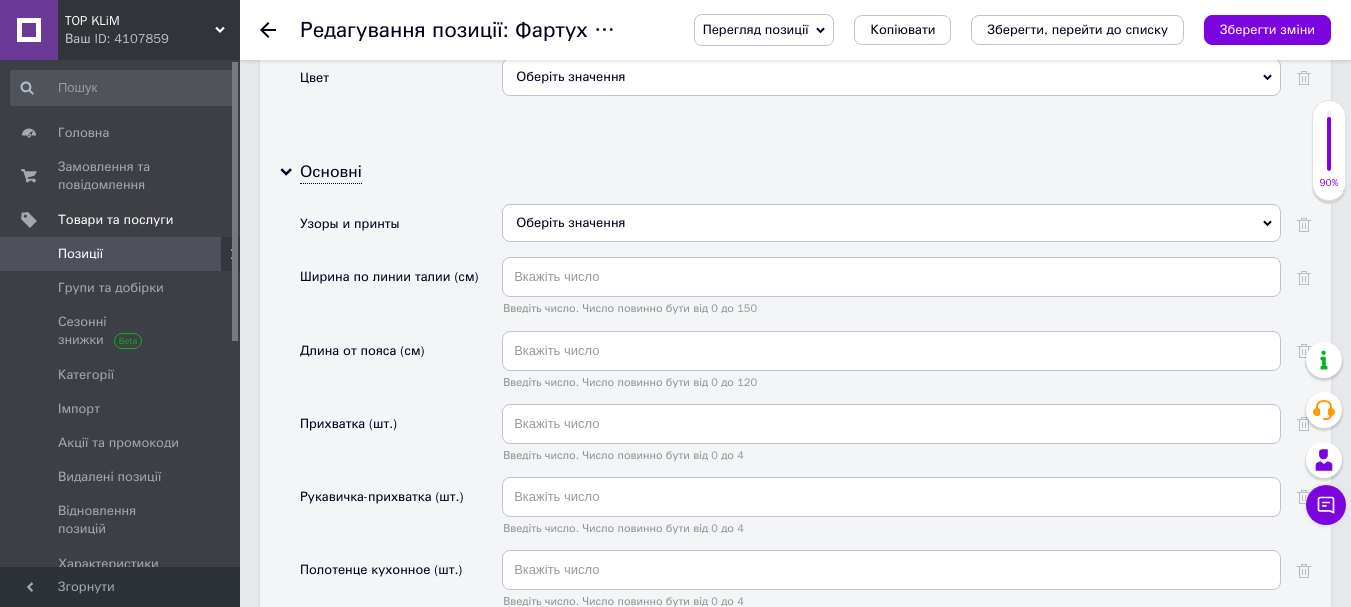 scroll, scrollTop: 2100, scrollLeft: 0, axis: vertical 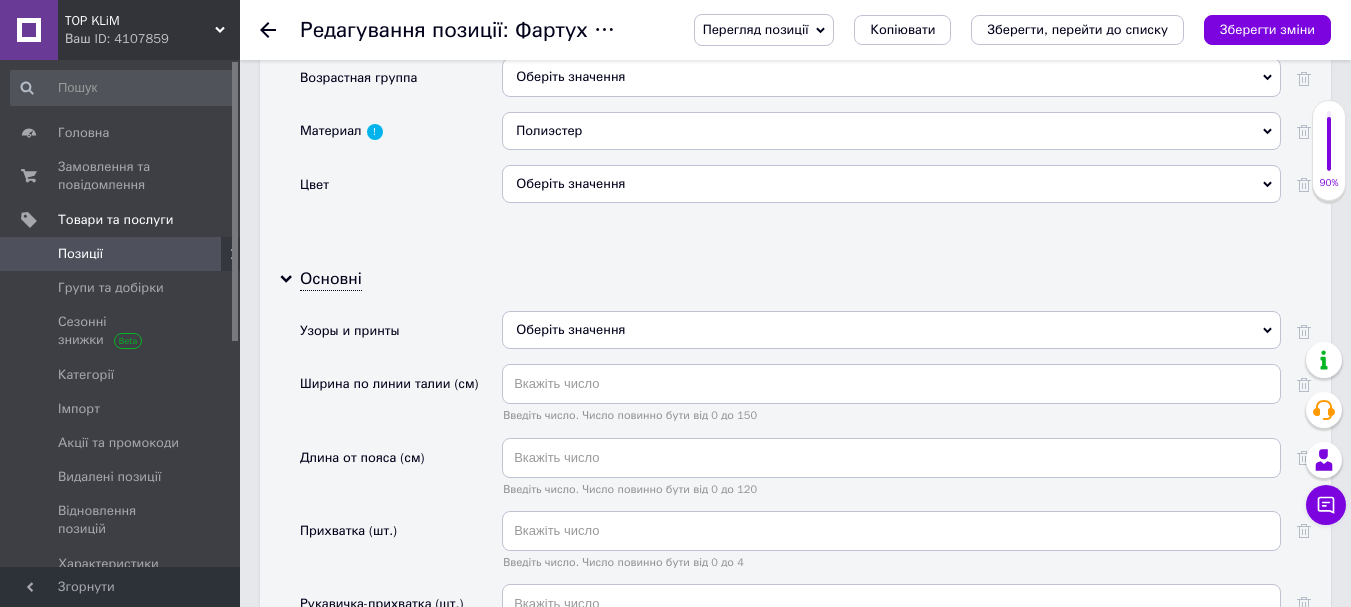 click on "Оберіть значення" at bounding box center [891, 184] 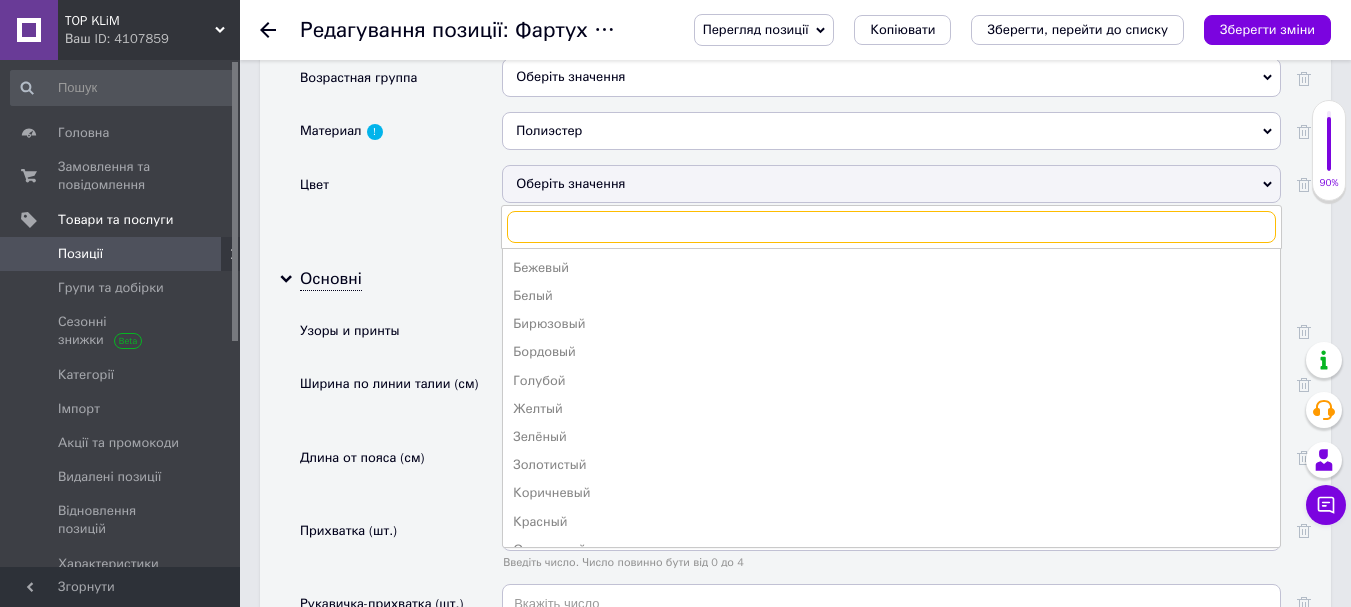 type on "x" 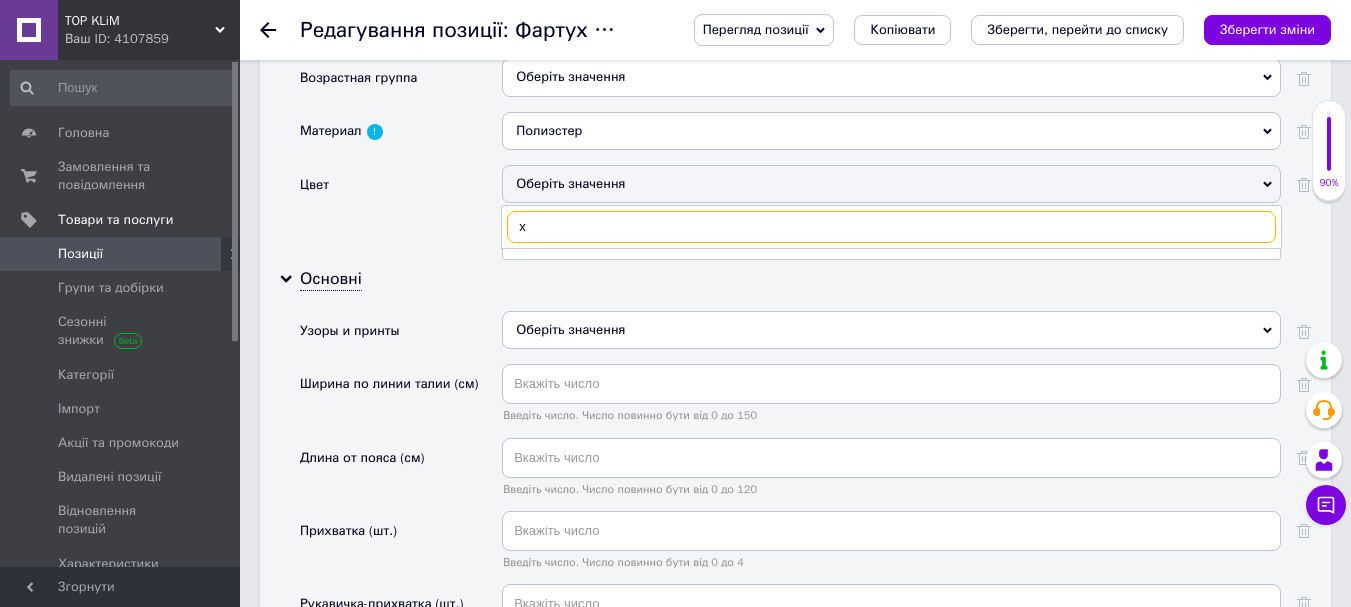 type 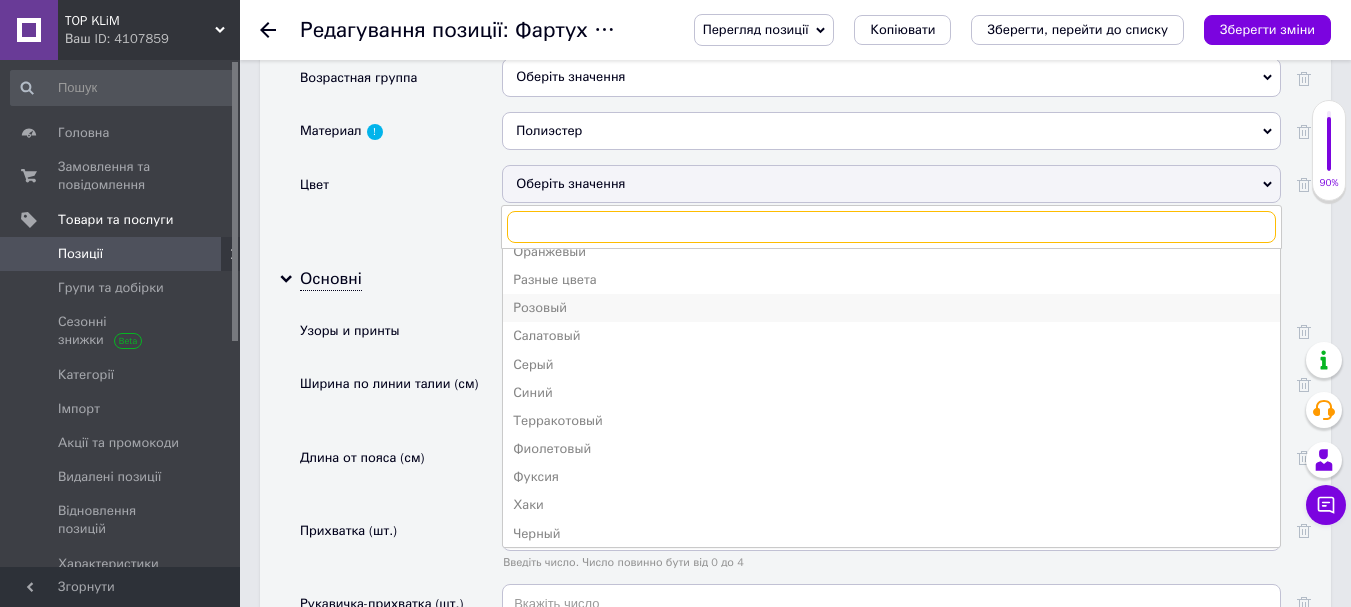 scroll, scrollTop: 304, scrollLeft: 0, axis: vertical 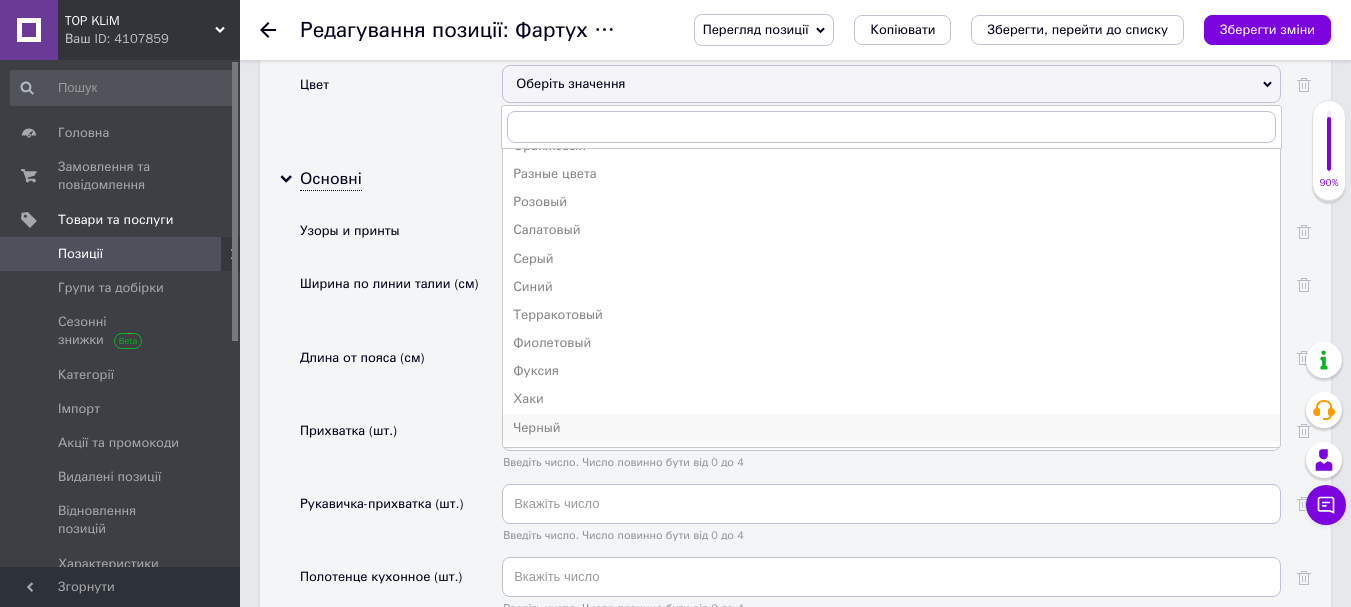 click on "Черный" at bounding box center (891, 428) 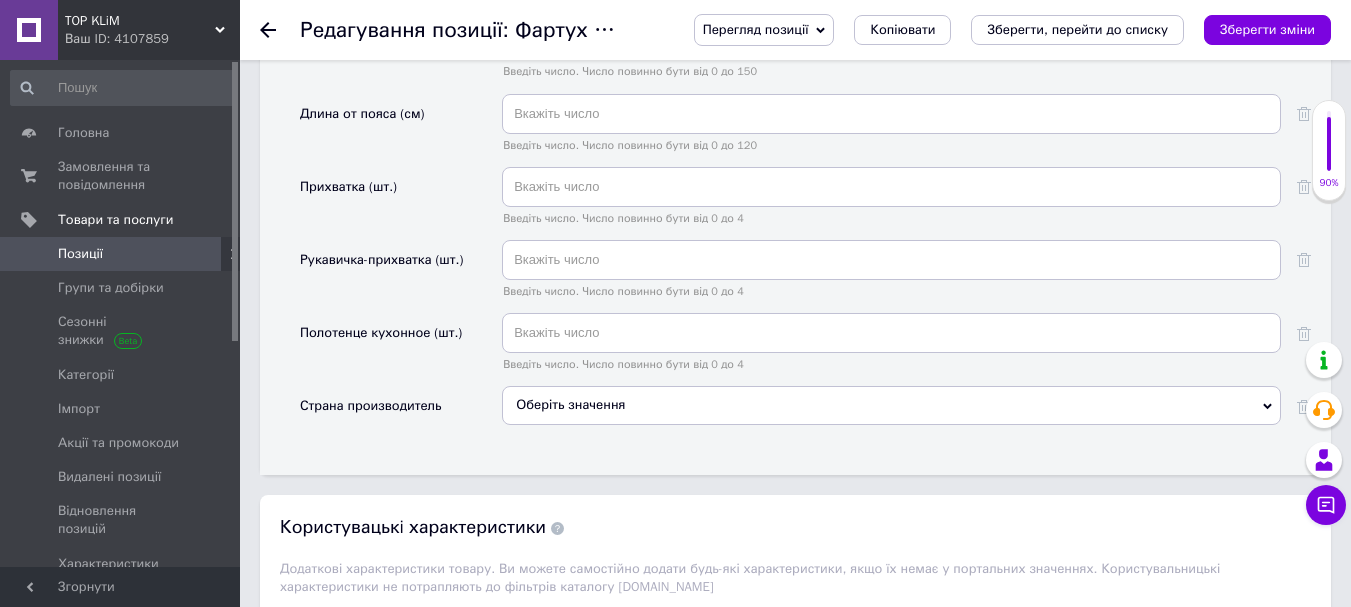 scroll, scrollTop: 2500, scrollLeft: 0, axis: vertical 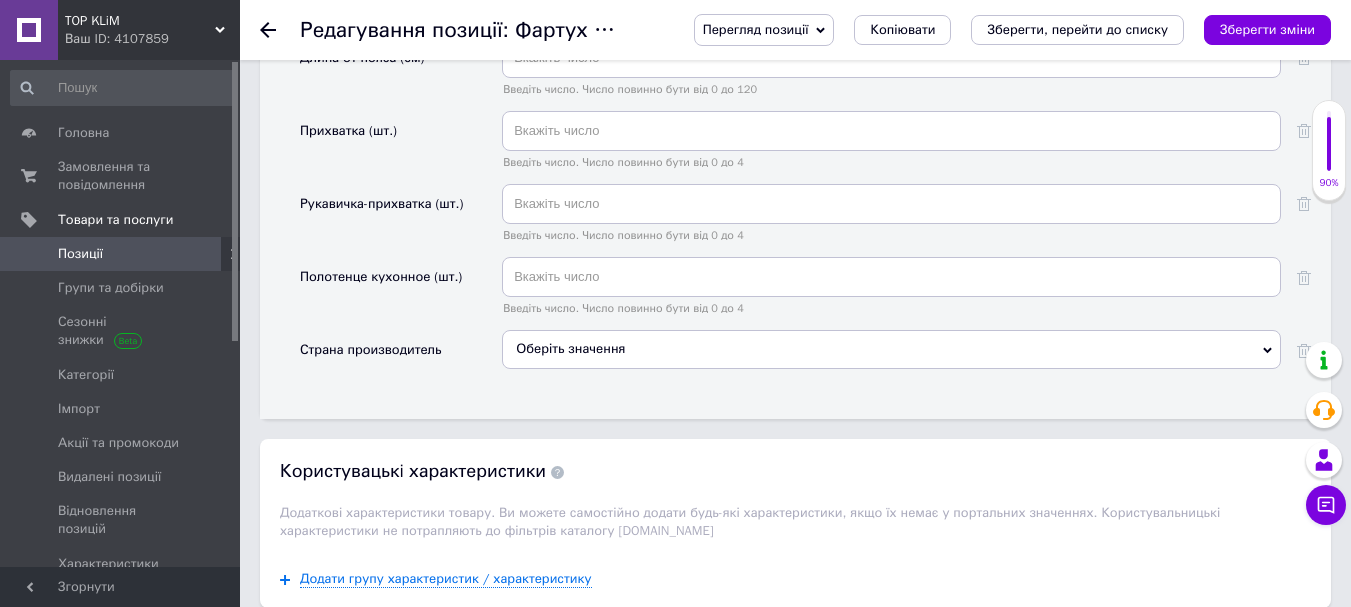 click on "Оберіть значення" at bounding box center (891, 349) 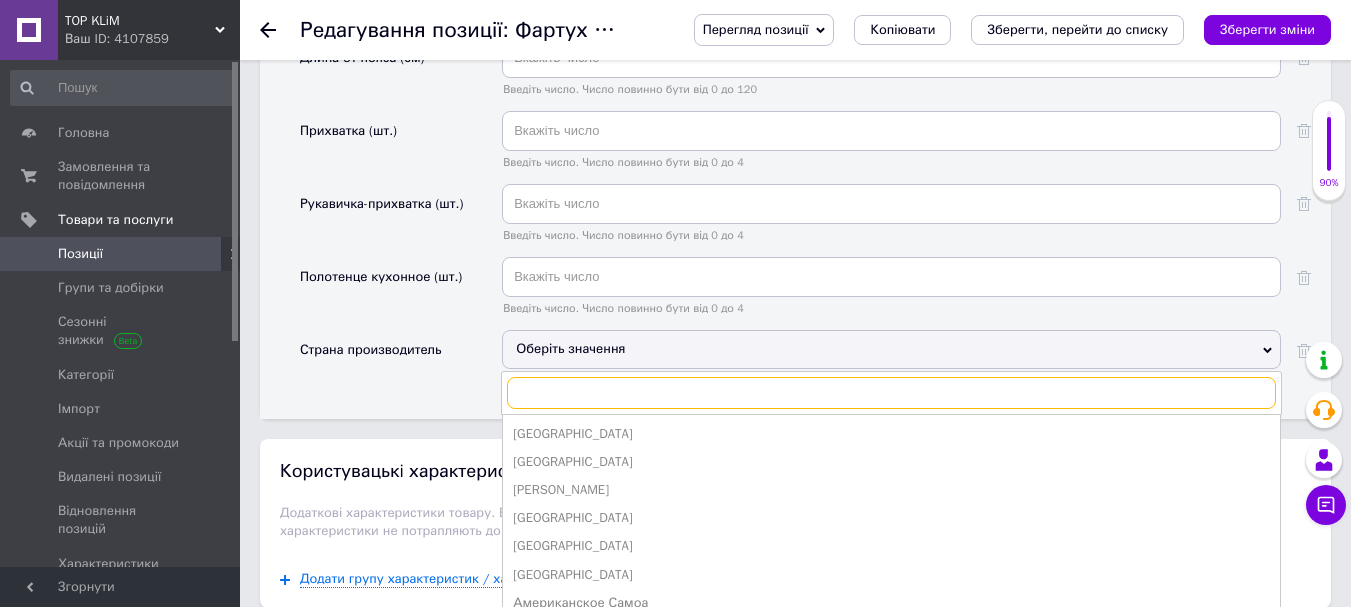 click at bounding box center [891, 393] 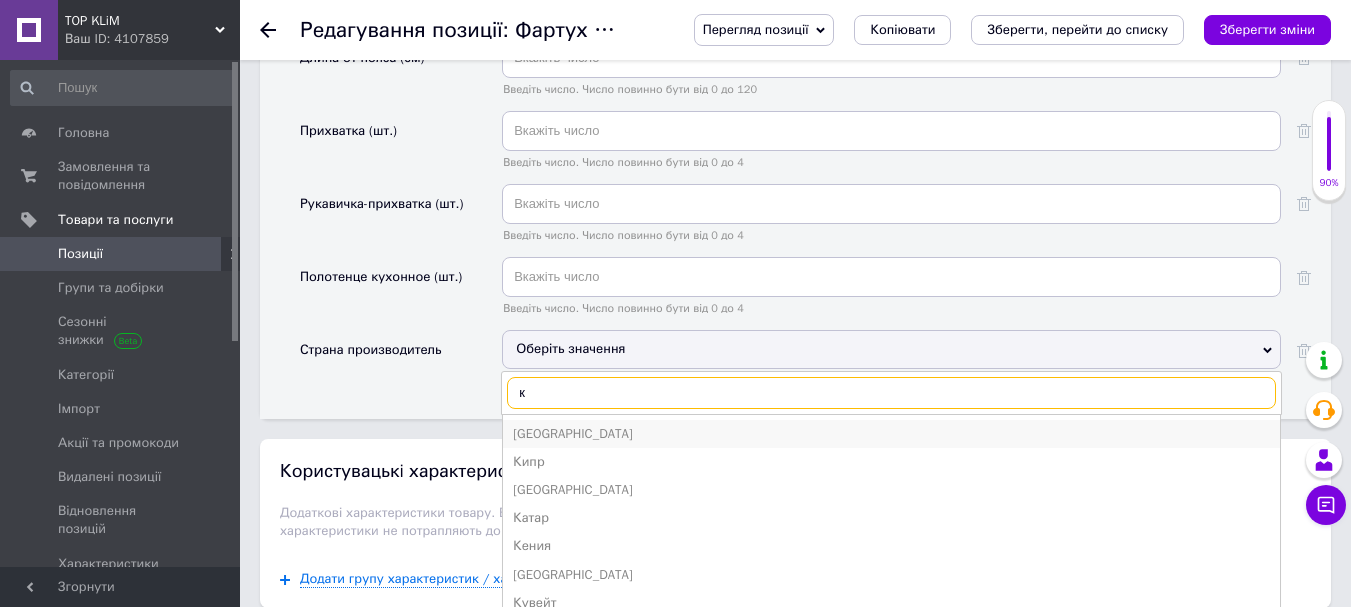 type on "к" 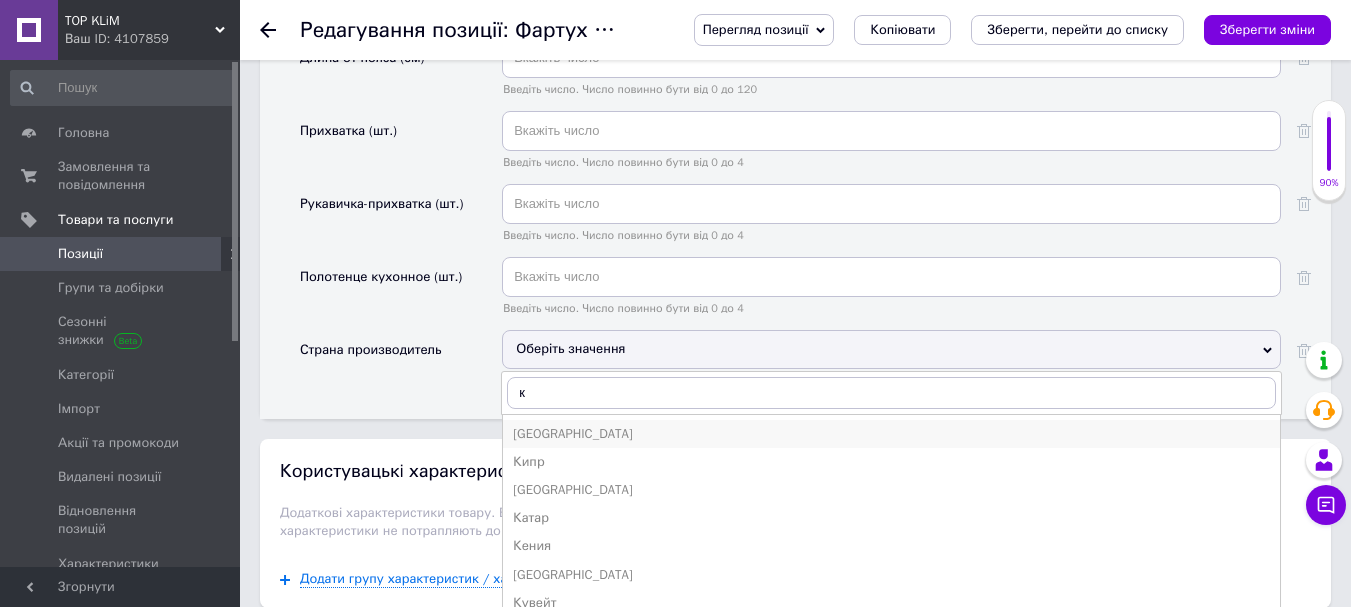 click on "[GEOGRAPHIC_DATA]" at bounding box center (891, 434) 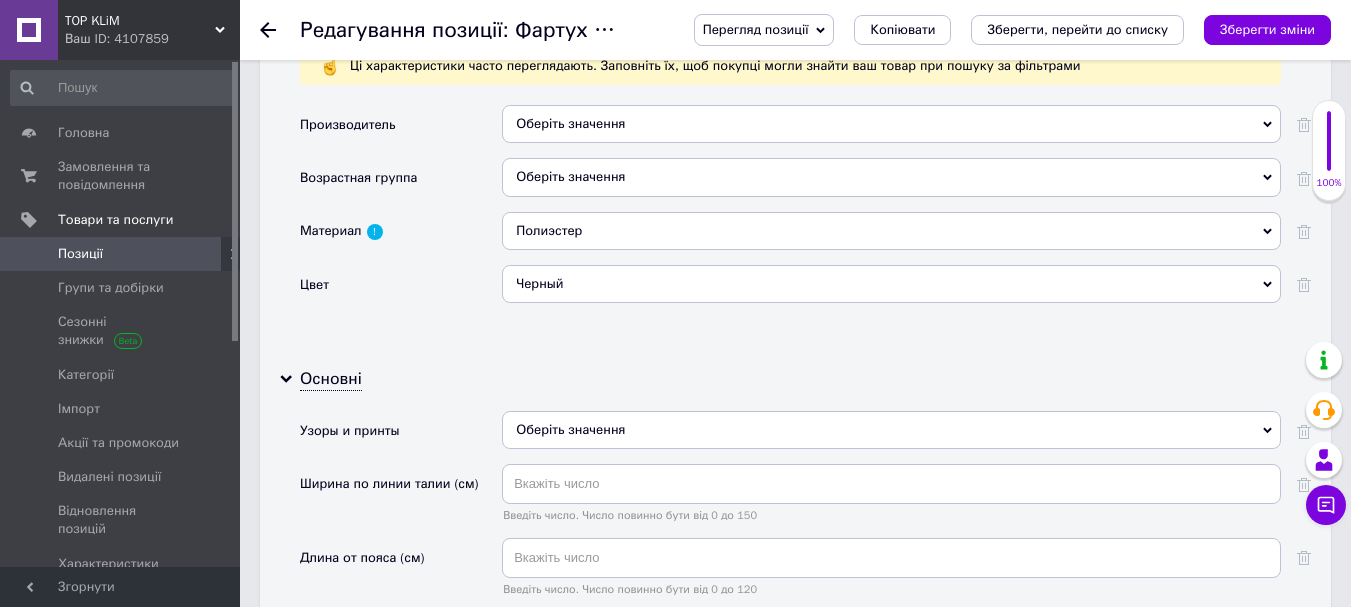 scroll, scrollTop: 2100, scrollLeft: 0, axis: vertical 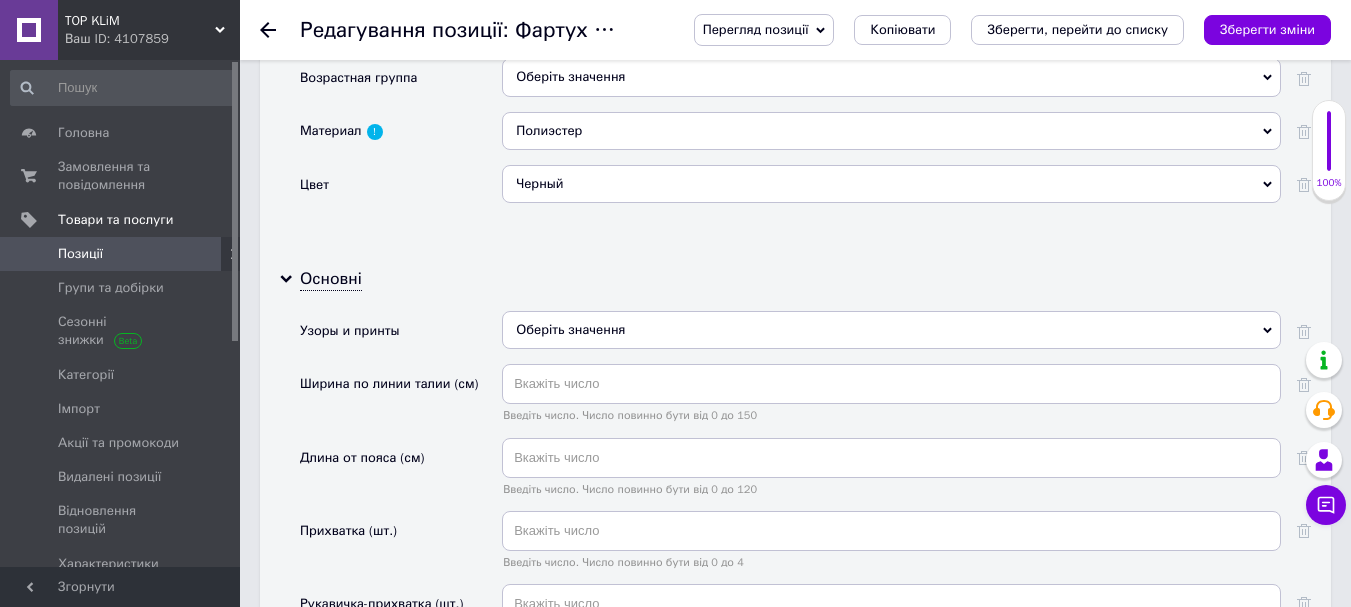 click on "Оберіть значення" at bounding box center (891, 330) 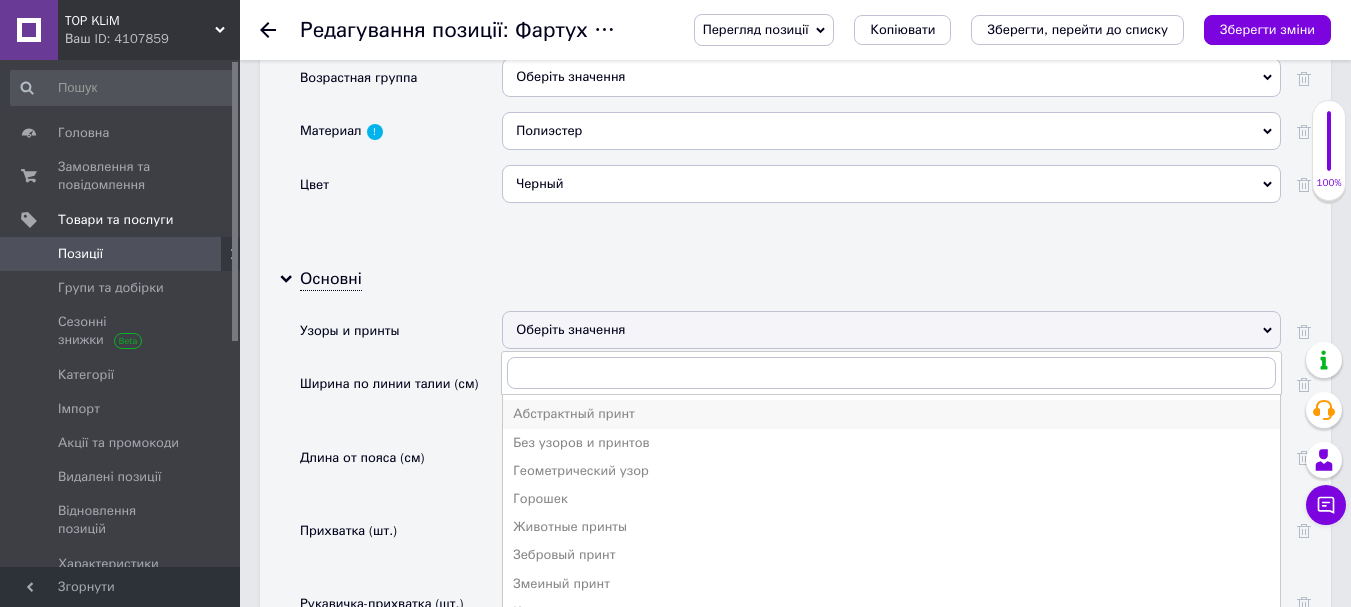 click on "Абстрактный принт" at bounding box center [891, 414] 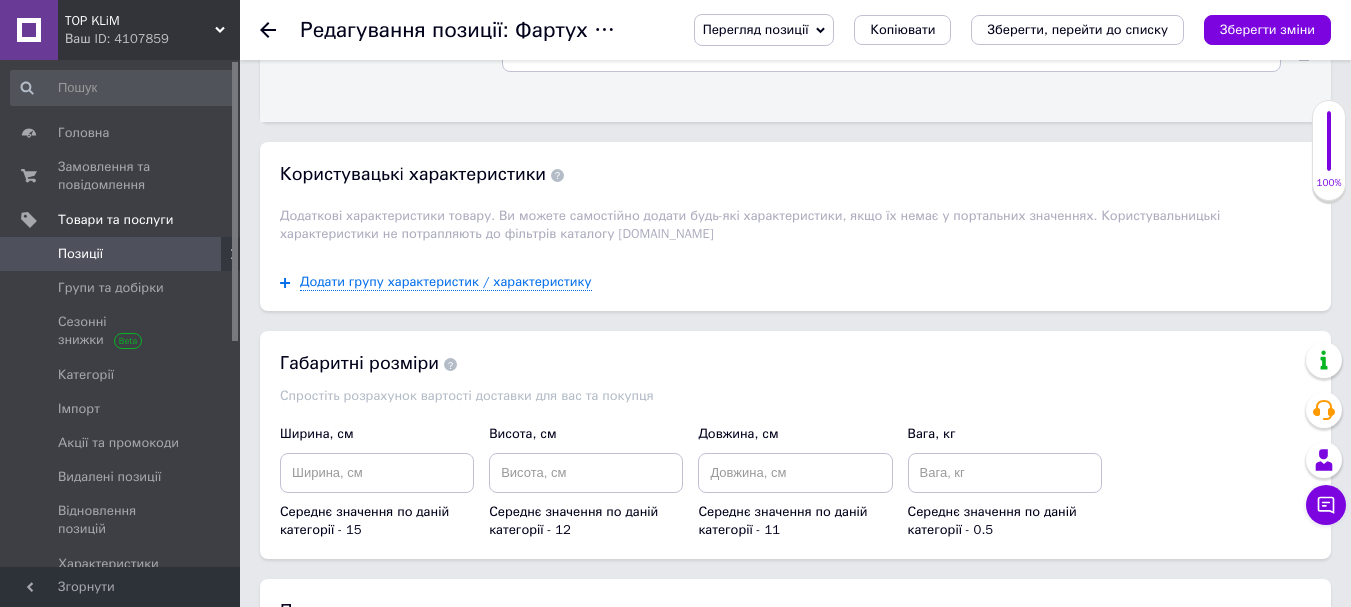 scroll, scrollTop: 3088, scrollLeft: 0, axis: vertical 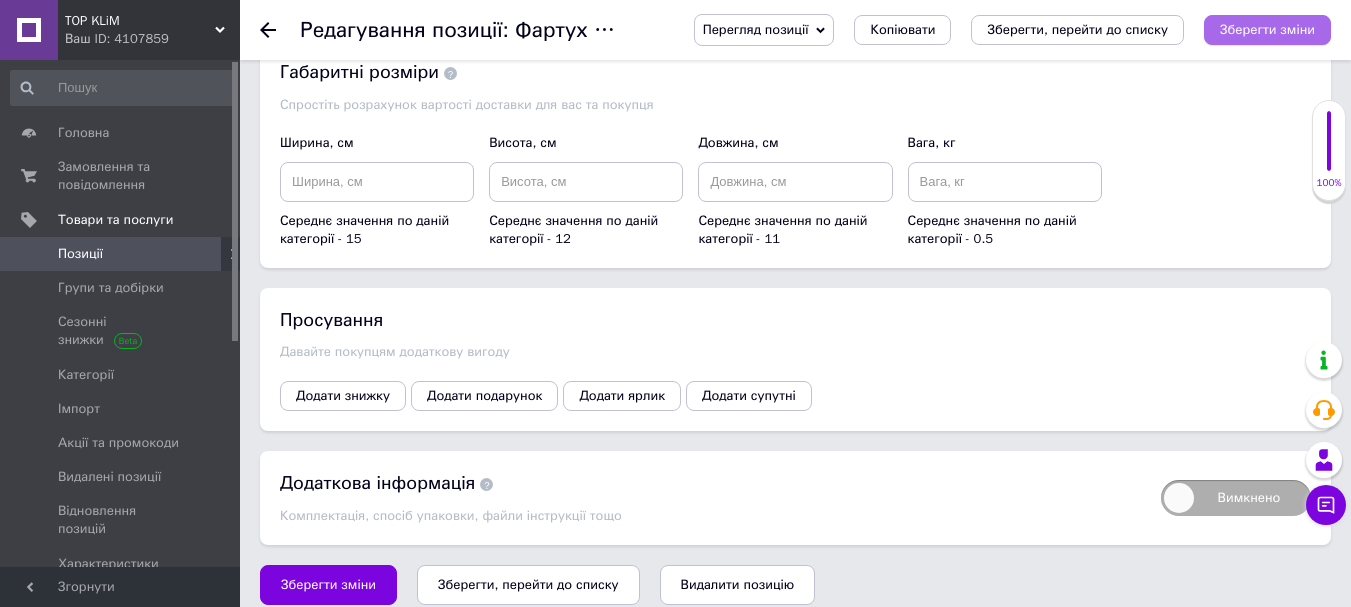 click on "Зберегти зміни" at bounding box center [1267, 29] 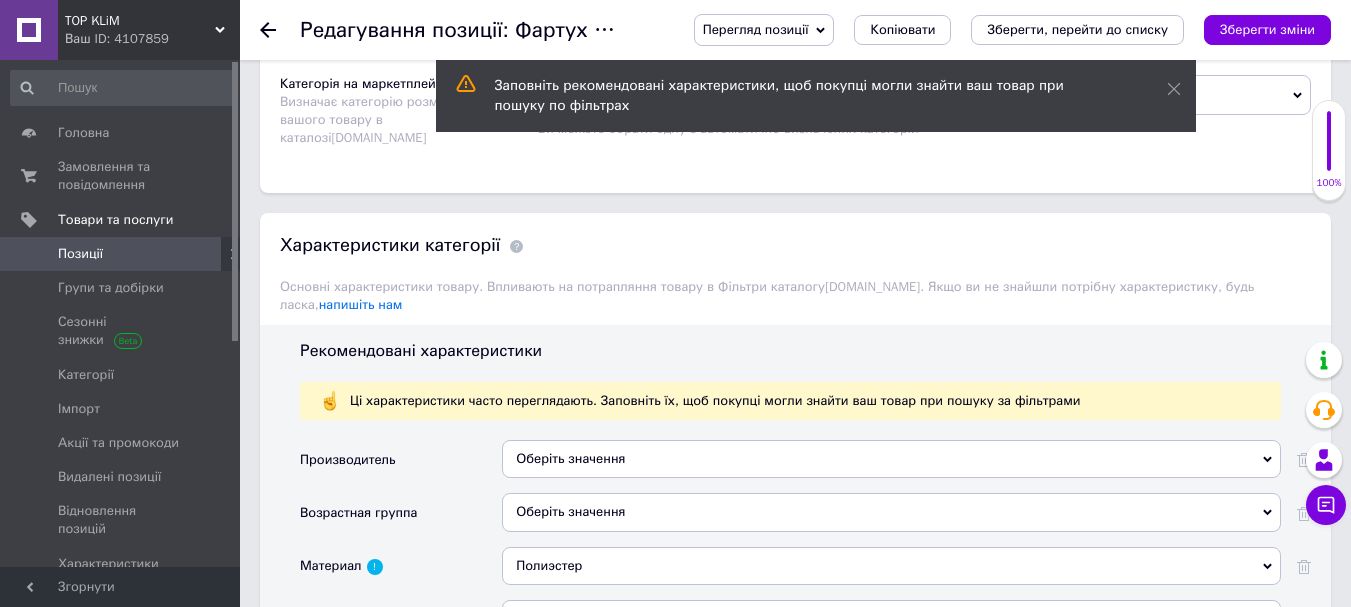 scroll, scrollTop: 1788, scrollLeft: 0, axis: vertical 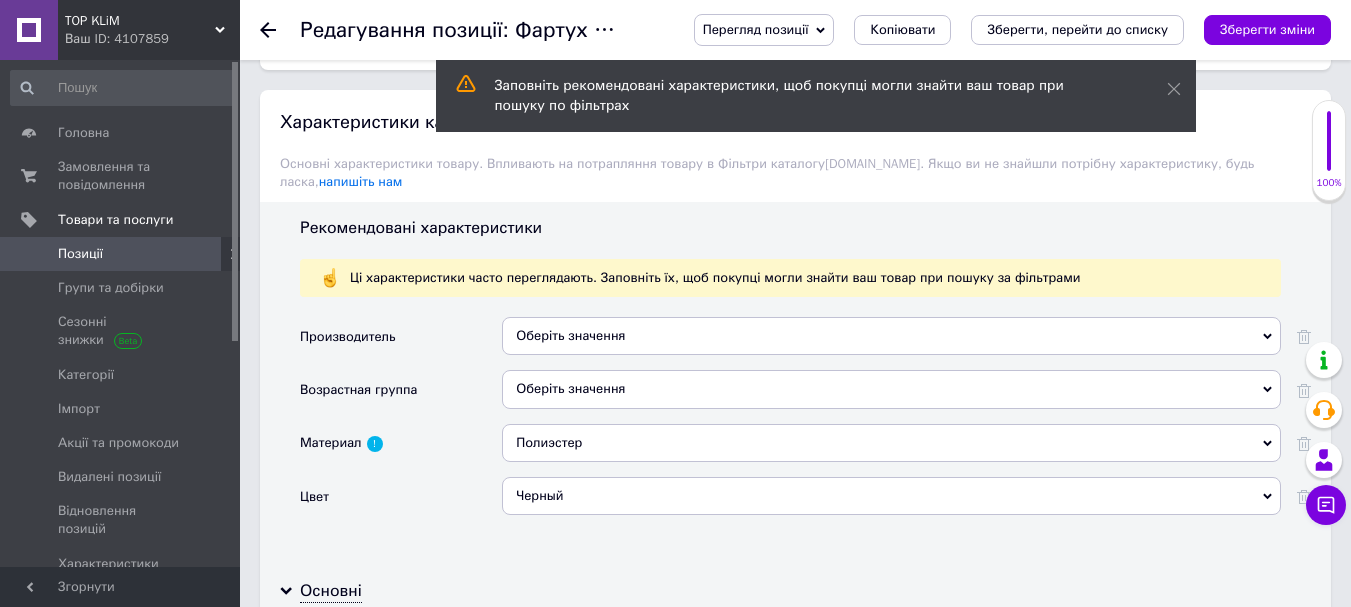 drag, startPoint x: 523, startPoint y: 322, endPoint x: 644, endPoint y: 340, distance: 122.33152 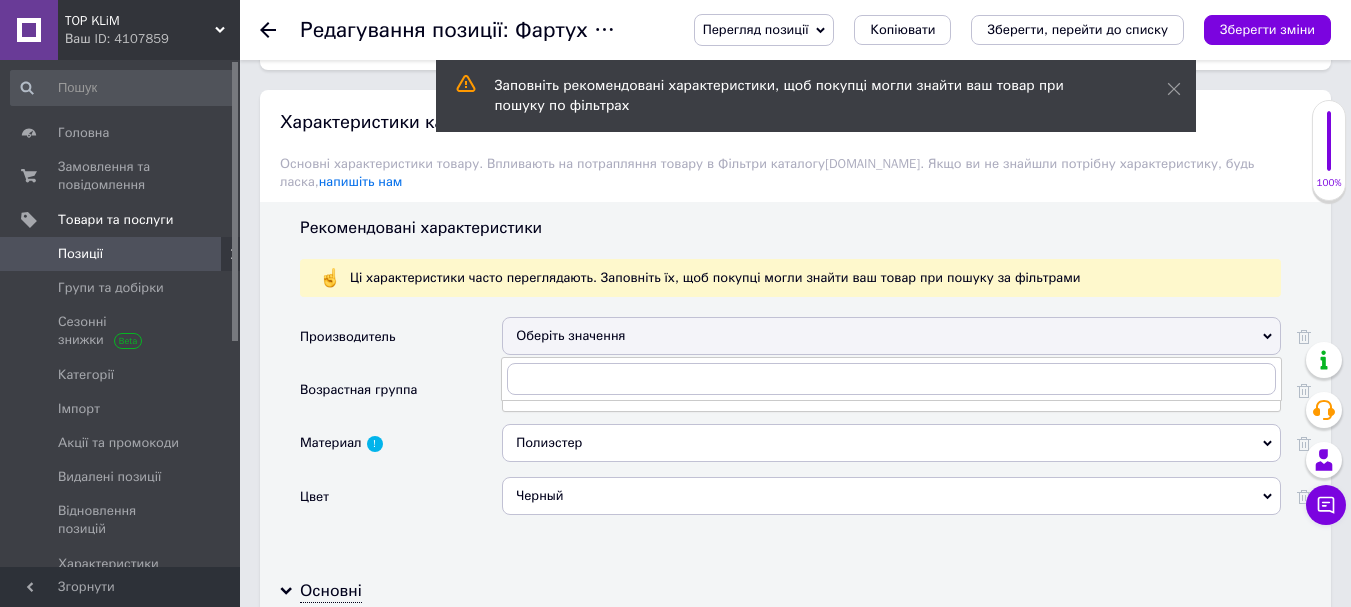 click on "Возрастная группа" at bounding box center [401, 396] 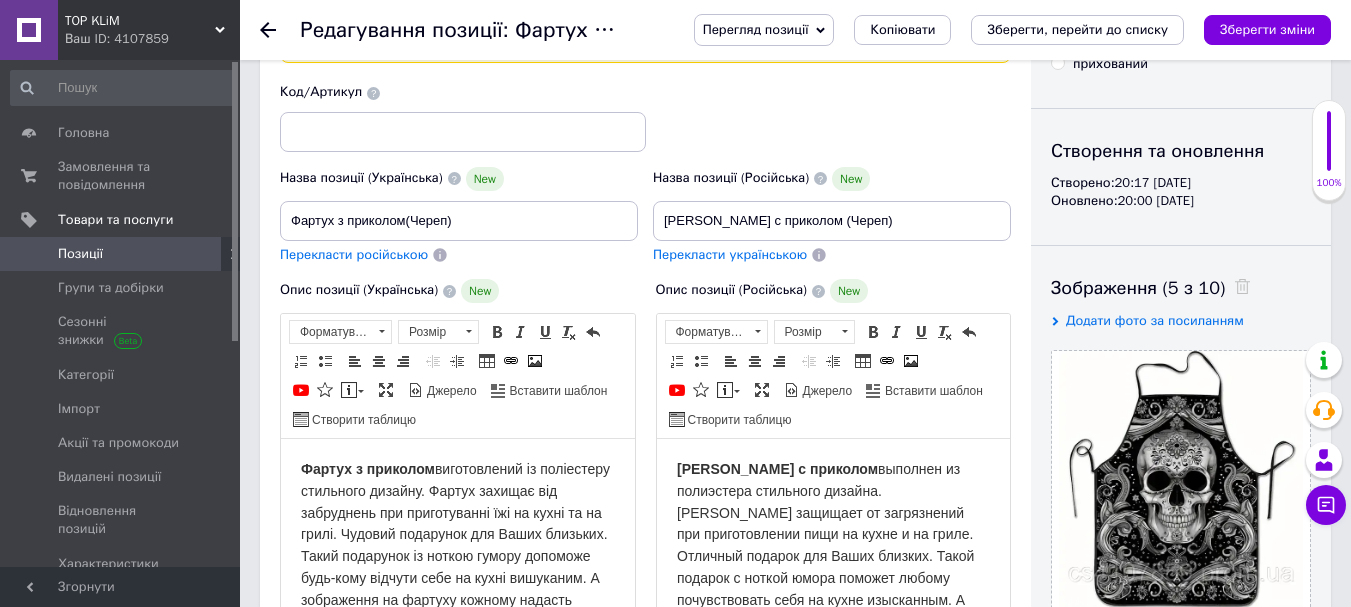scroll, scrollTop: 0, scrollLeft: 0, axis: both 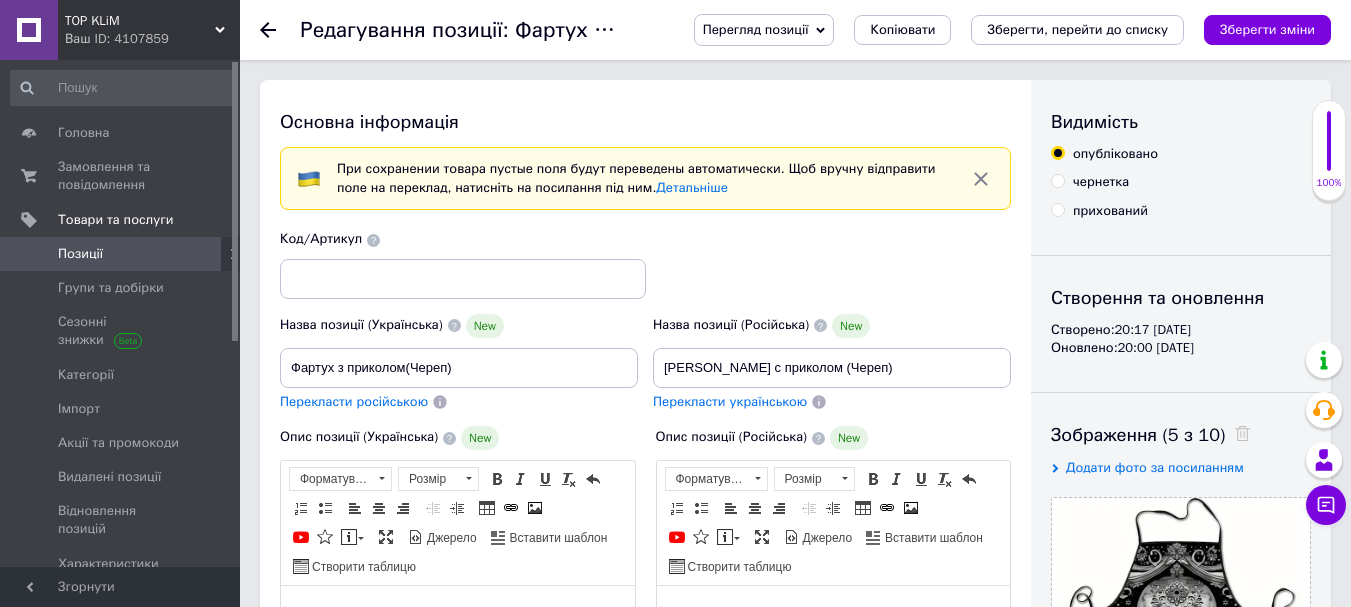 click on "Позиції" at bounding box center (80, 254) 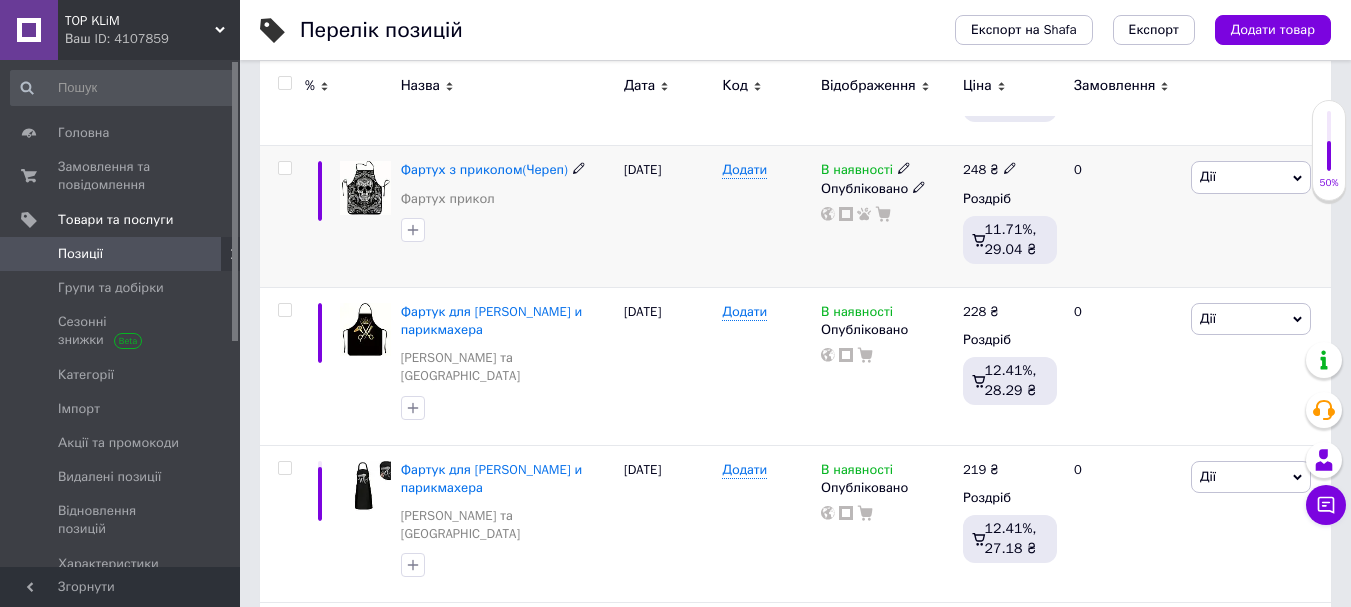 scroll, scrollTop: 400, scrollLeft: 0, axis: vertical 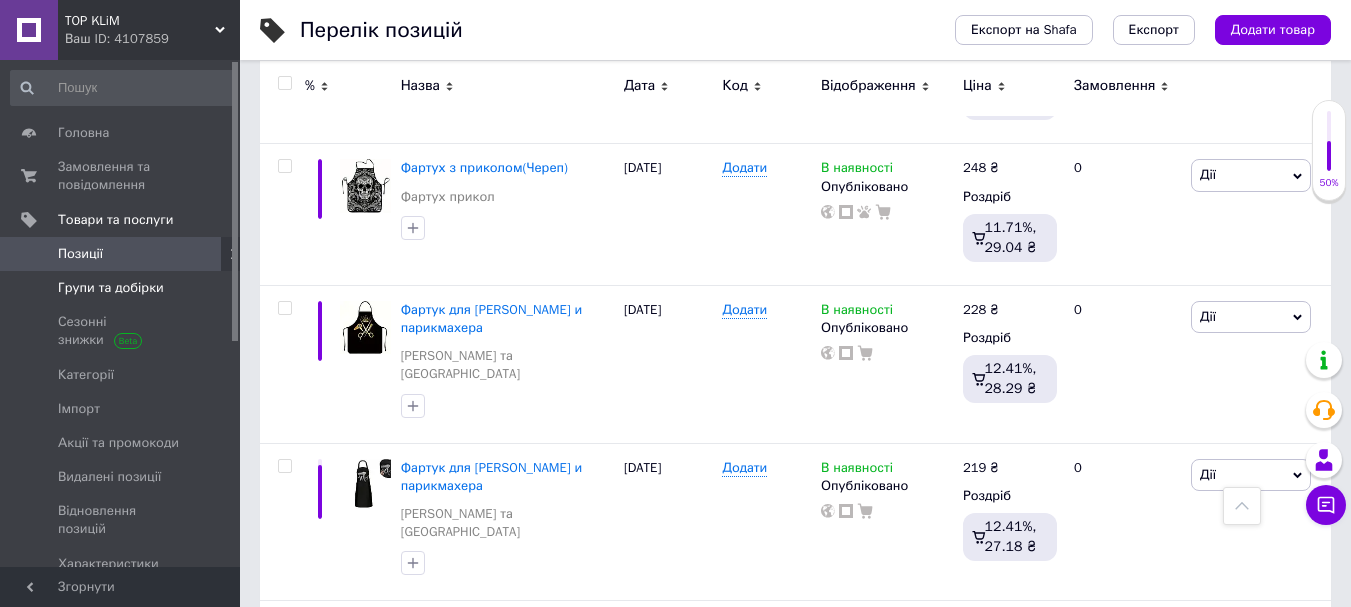 click on "Групи та добірки" at bounding box center [111, 288] 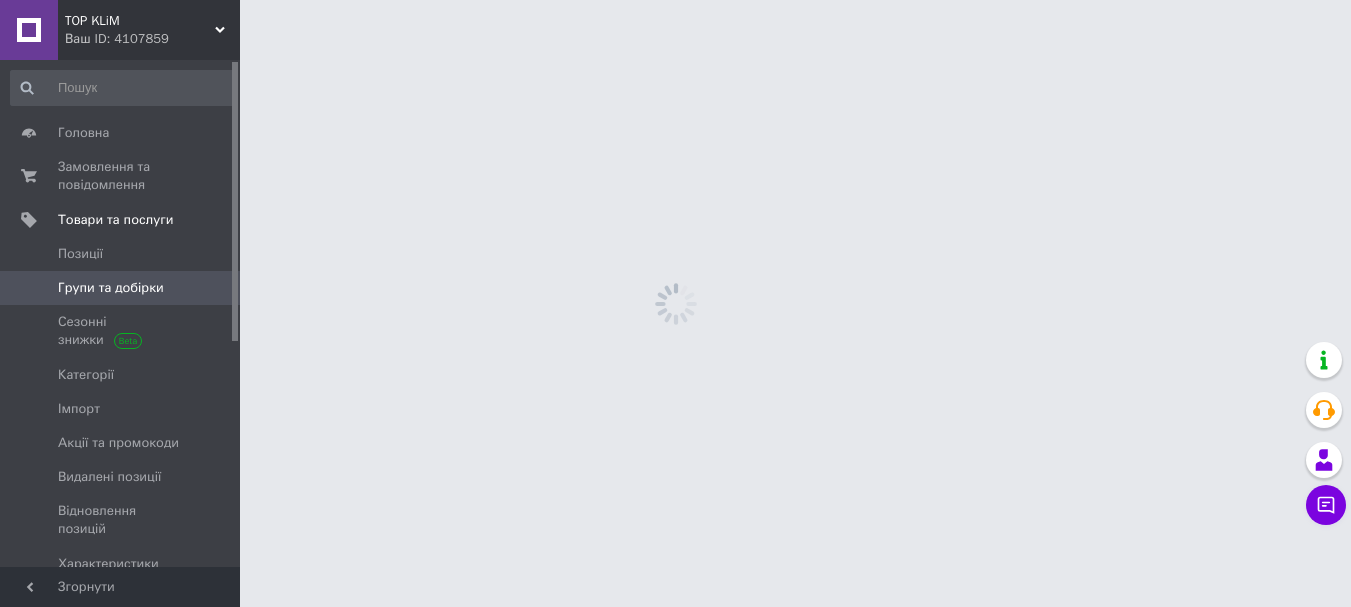 scroll, scrollTop: 0, scrollLeft: 0, axis: both 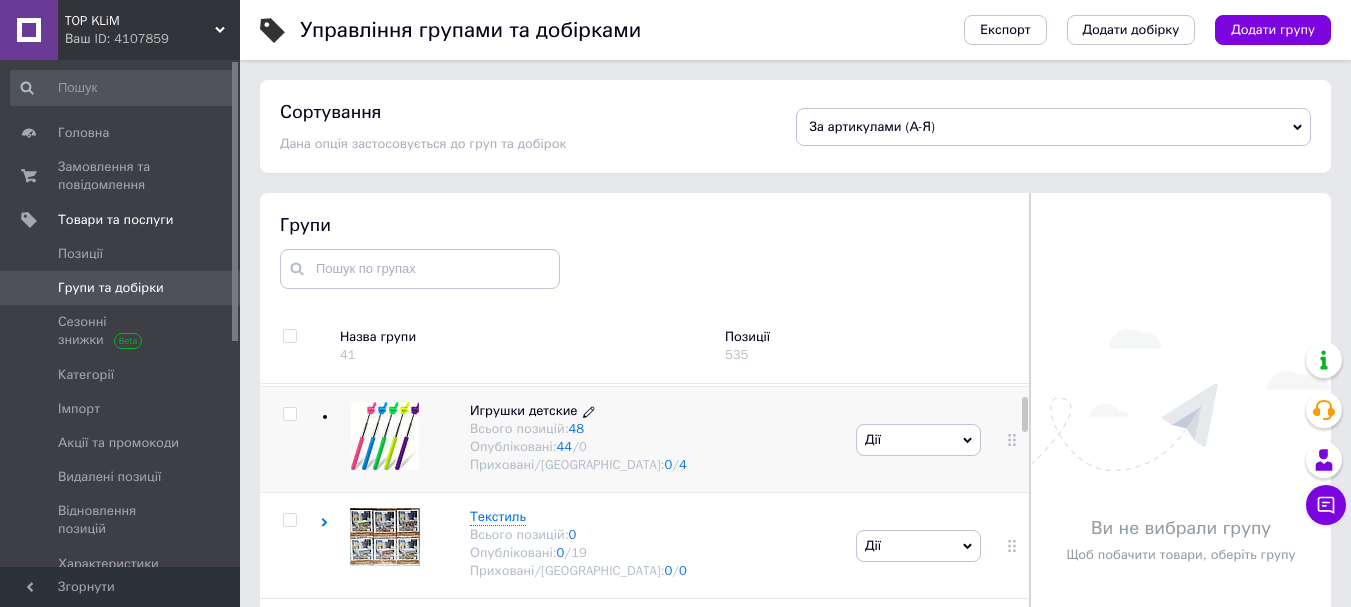 click on "Игрушки детские" at bounding box center [524, 410] 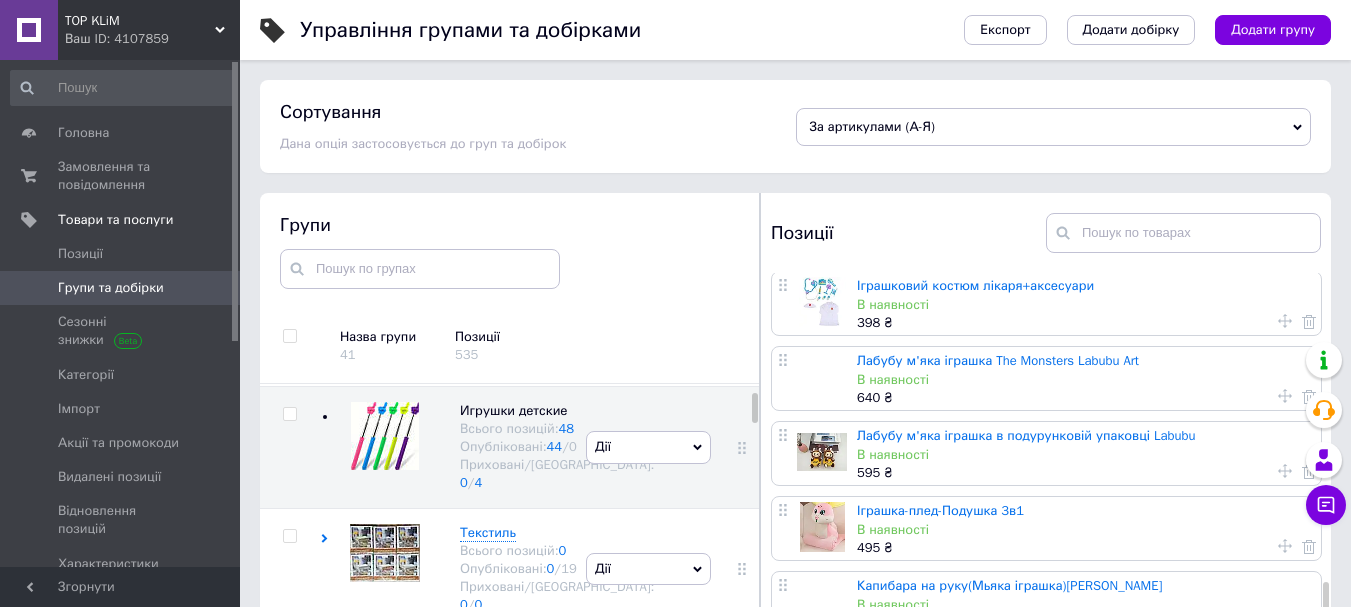 scroll, scrollTop: 1136, scrollLeft: 0, axis: vertical 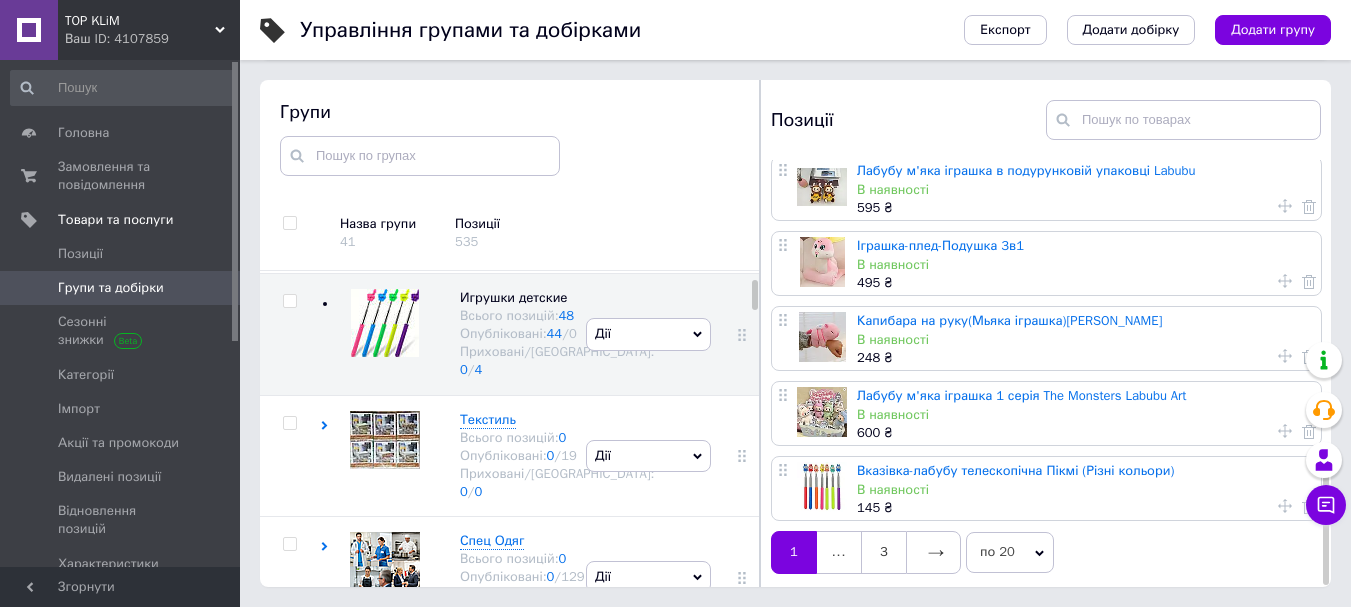 click 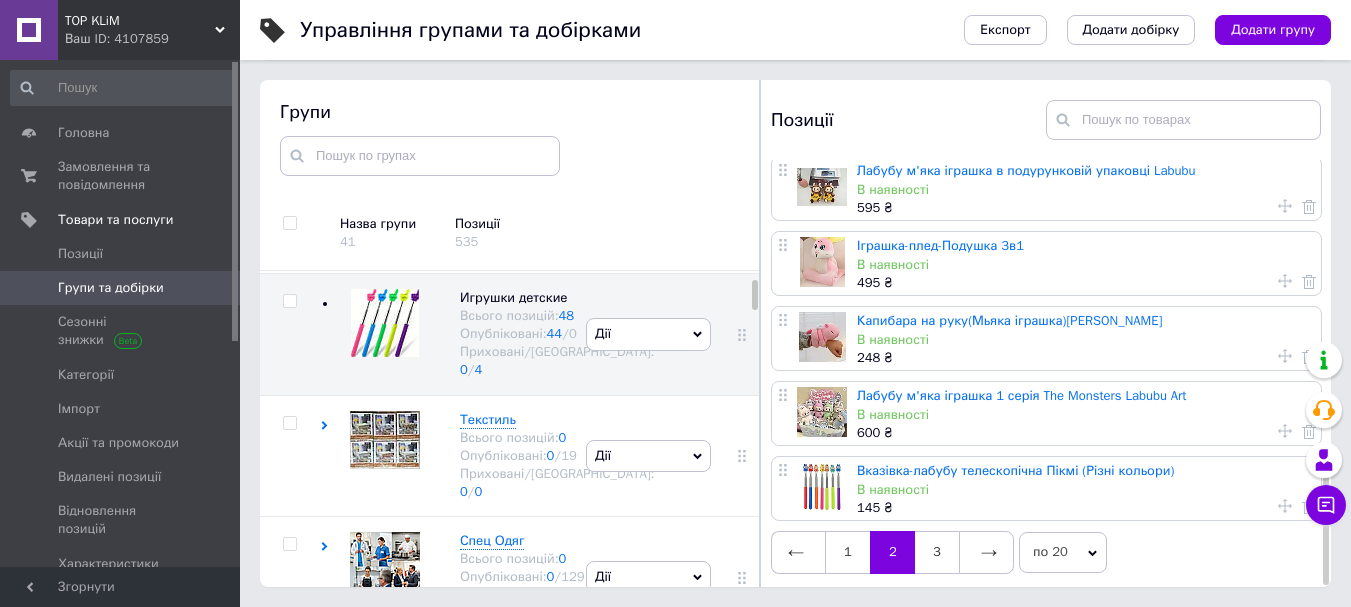 scroll, scrollTop: 0, scrollLeft: 0, axis: both 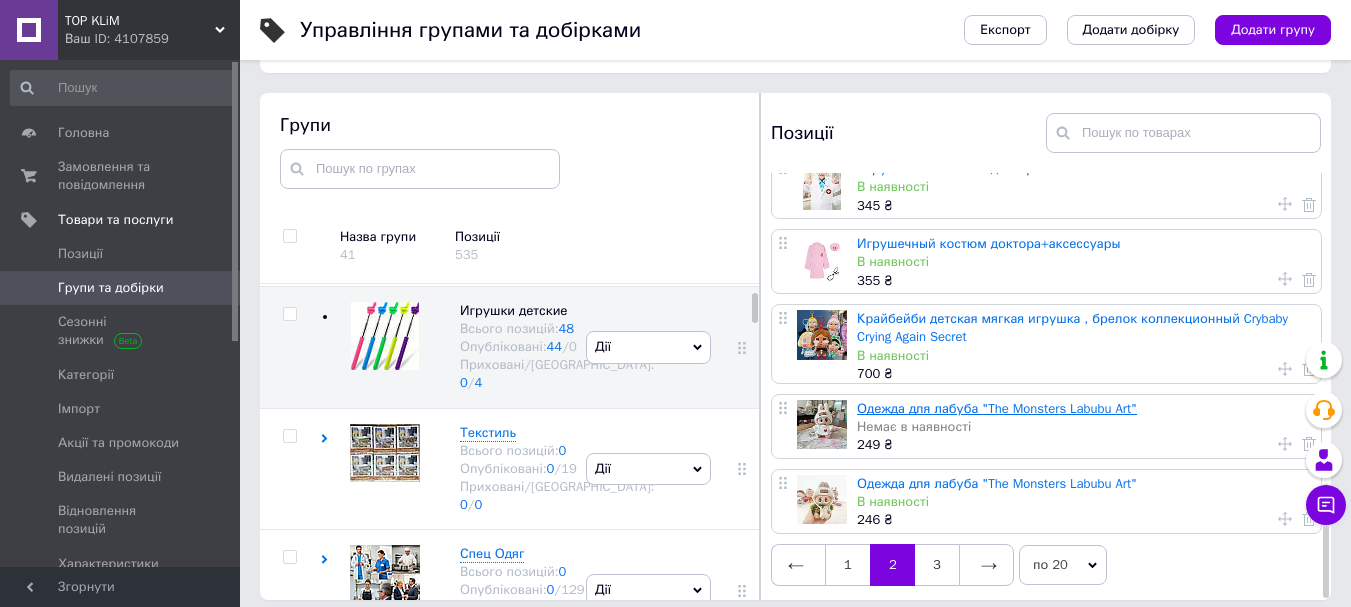 click on "Одежда для лабуба "The Monsters Labubu Art"" at bounding box center [997, 408] 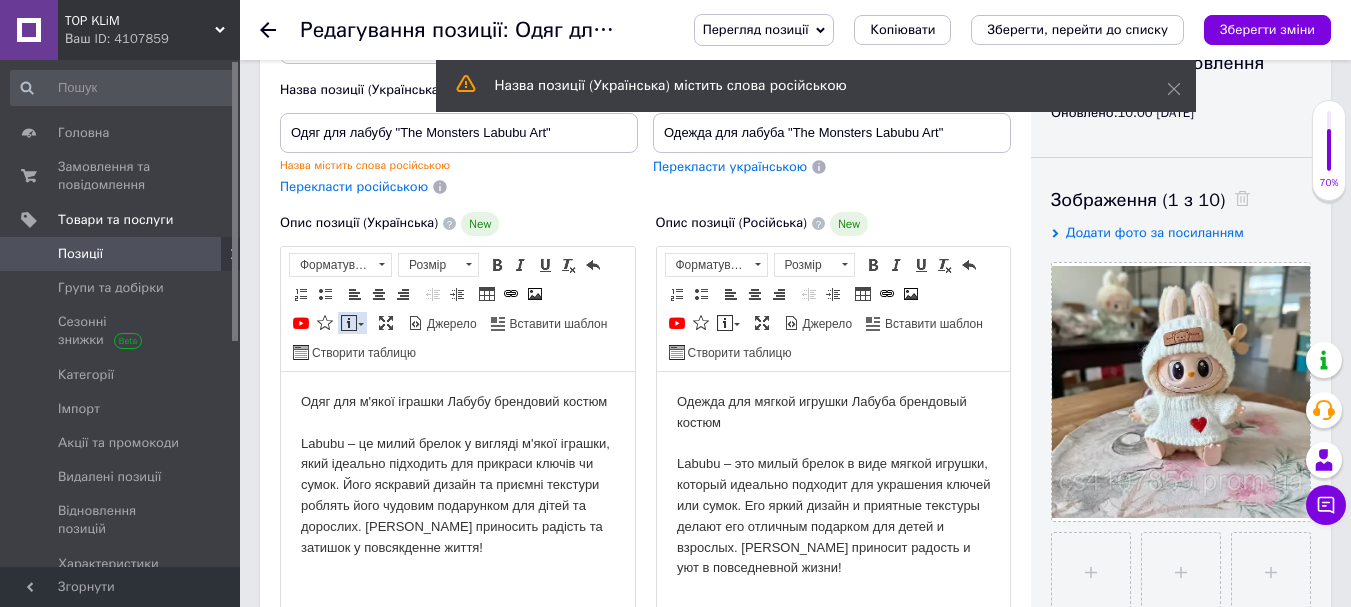 scroll, scrollTop: 200, scrollLeft: 0, axis: vertical 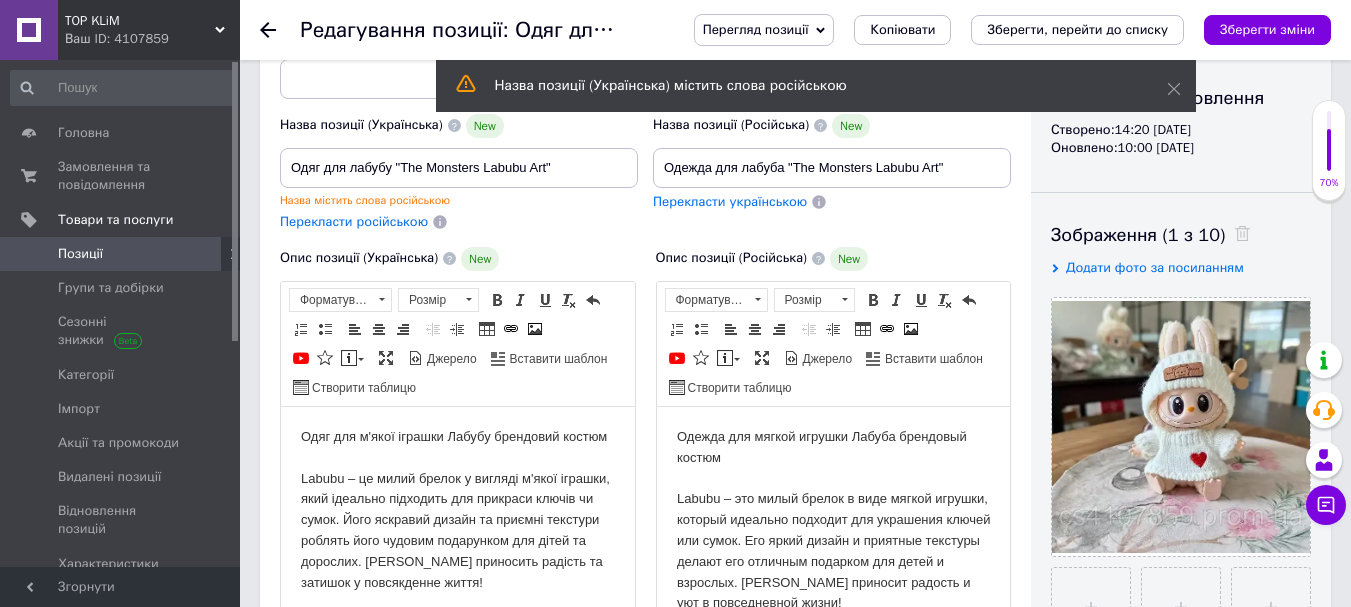 click on "Перекласти російською" at bounding box center [354, 221] 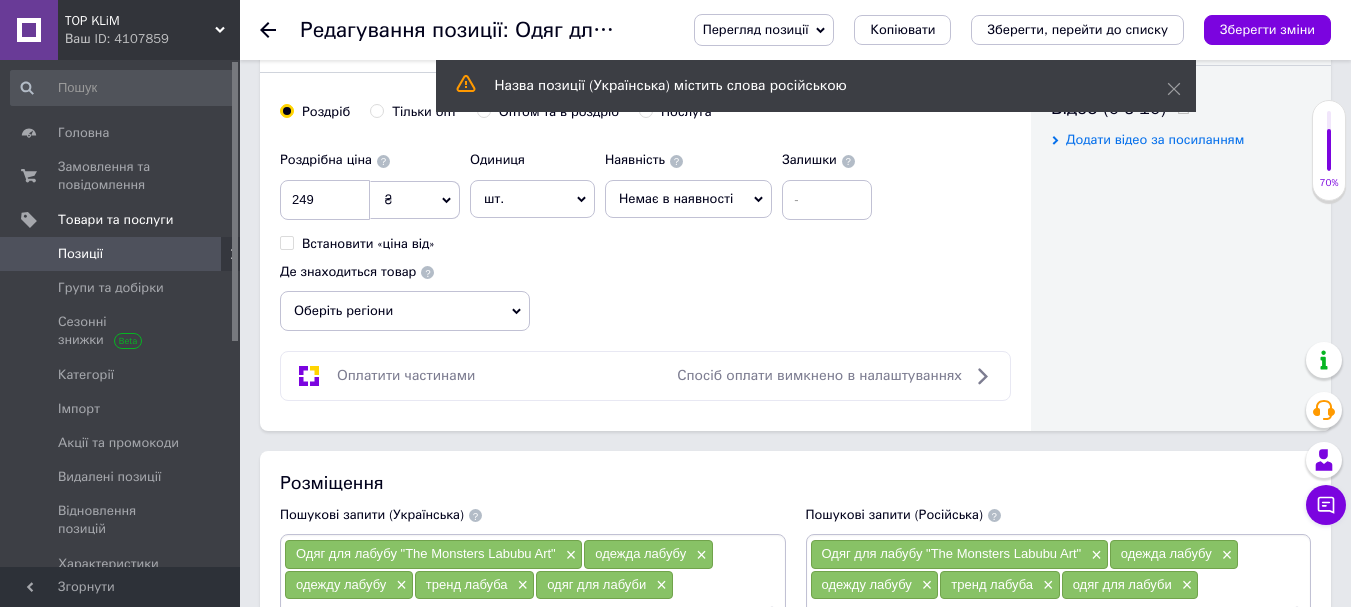 scroll, scrollTop: 1000, scrollLeft: 0, axis: vertical 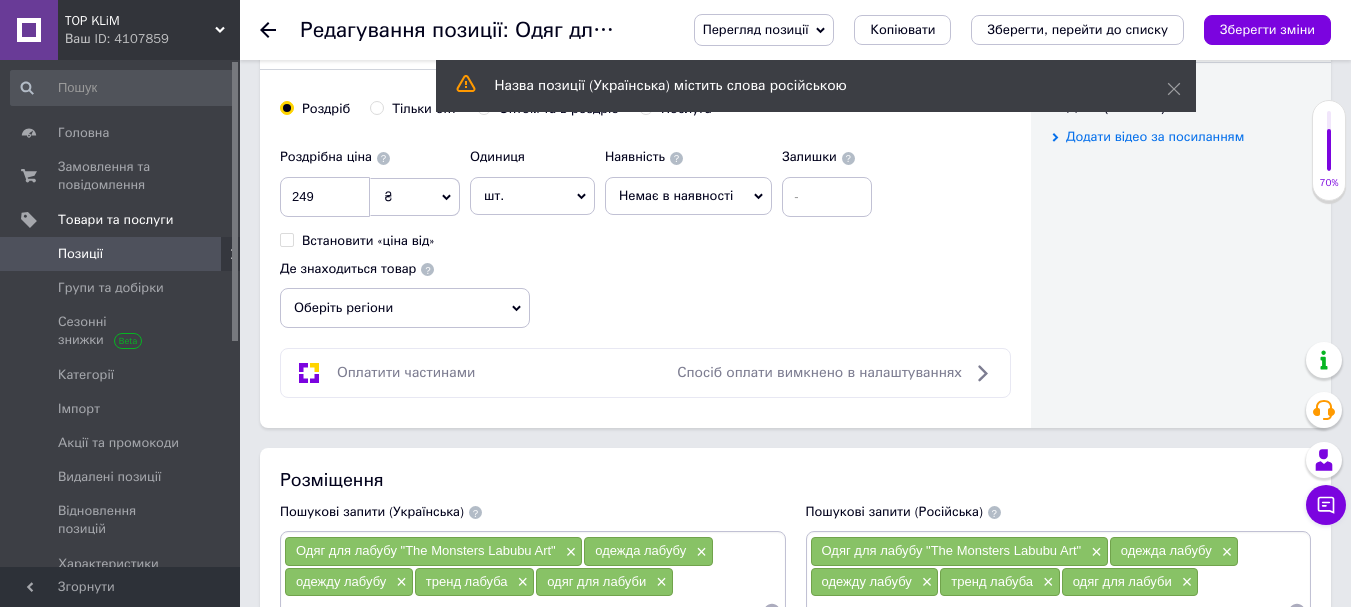 click on "Оберіть регіони" at bounding box center [405, 308] 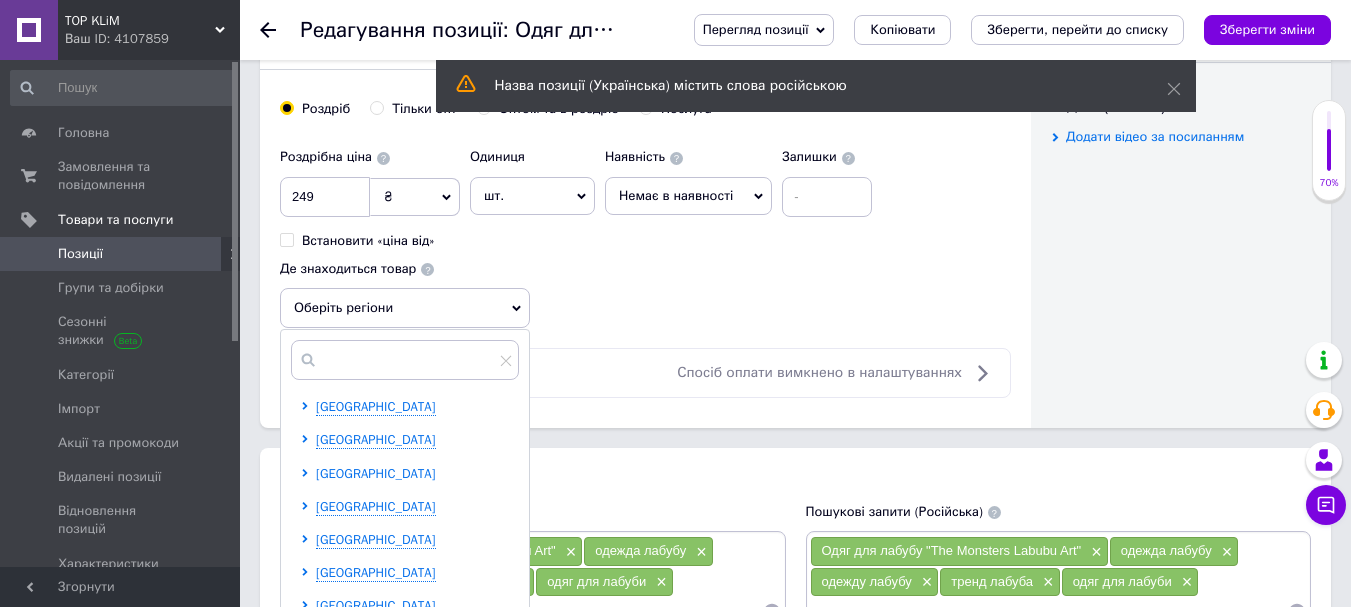scroll, scrollTop: 412, scrollLeft: 0, axis: vertical 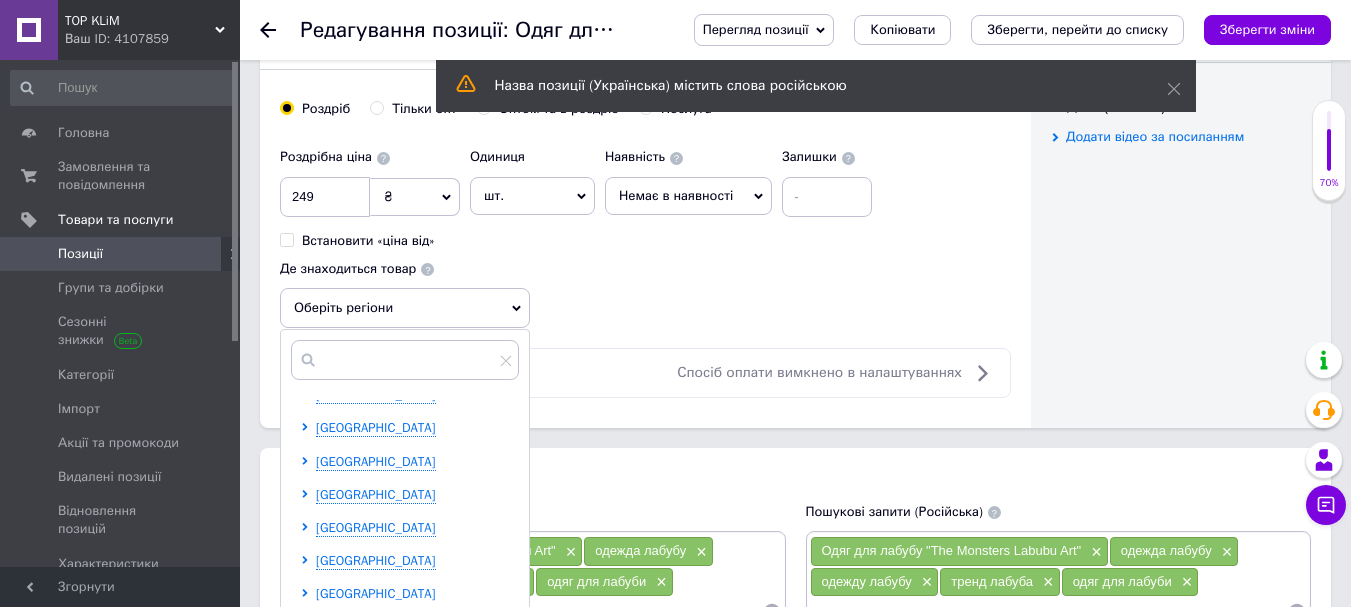 click on "[GEOGRAPHIC_DATA]" at bounding box center (376, 593) 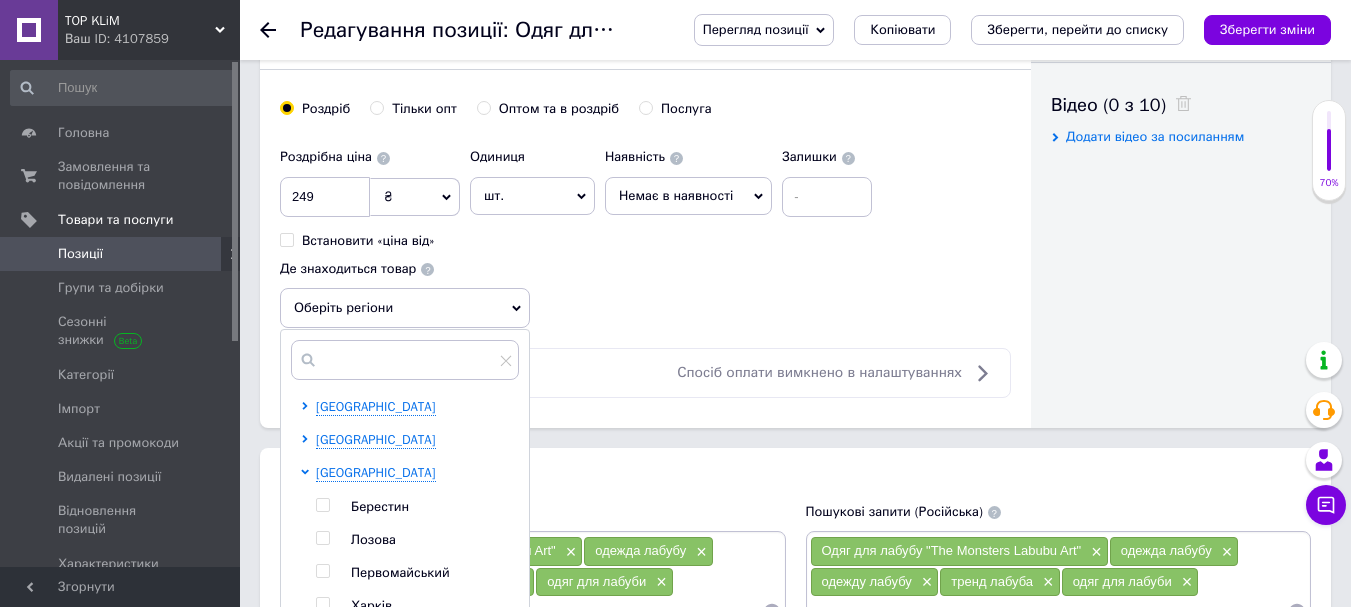 scroll, scrollTop: 544, scrollLeft: 0, axis: vertical 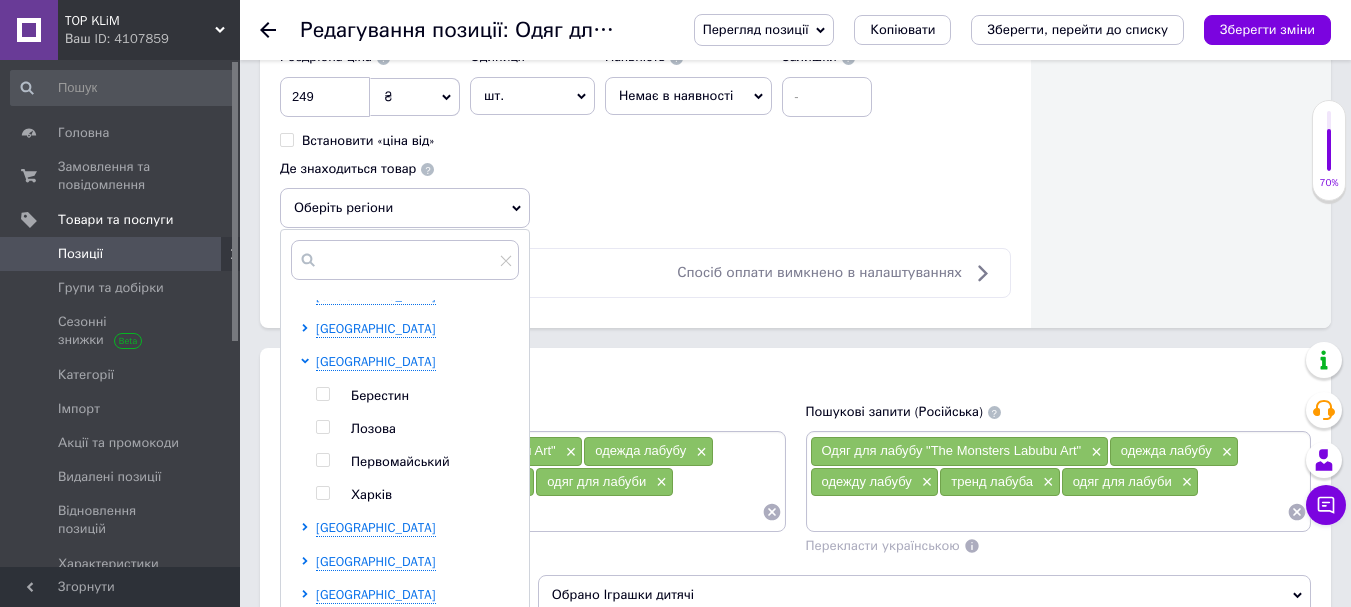 click at bounding box center [322, 493] 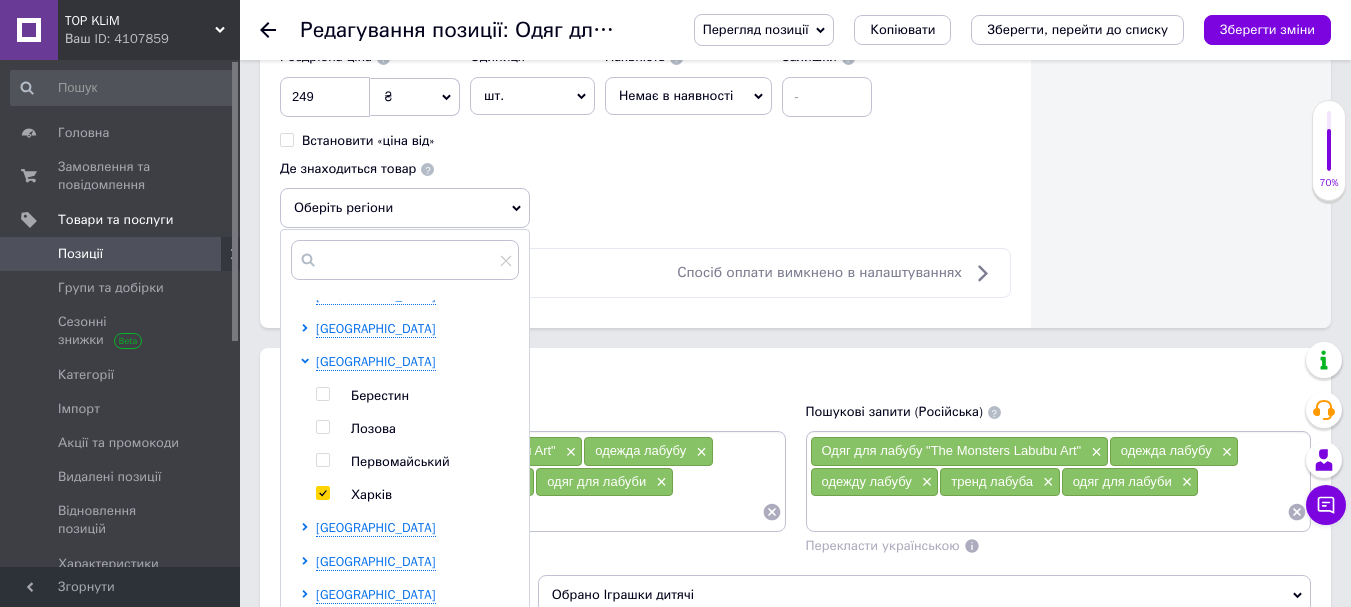 checkbox on "true" 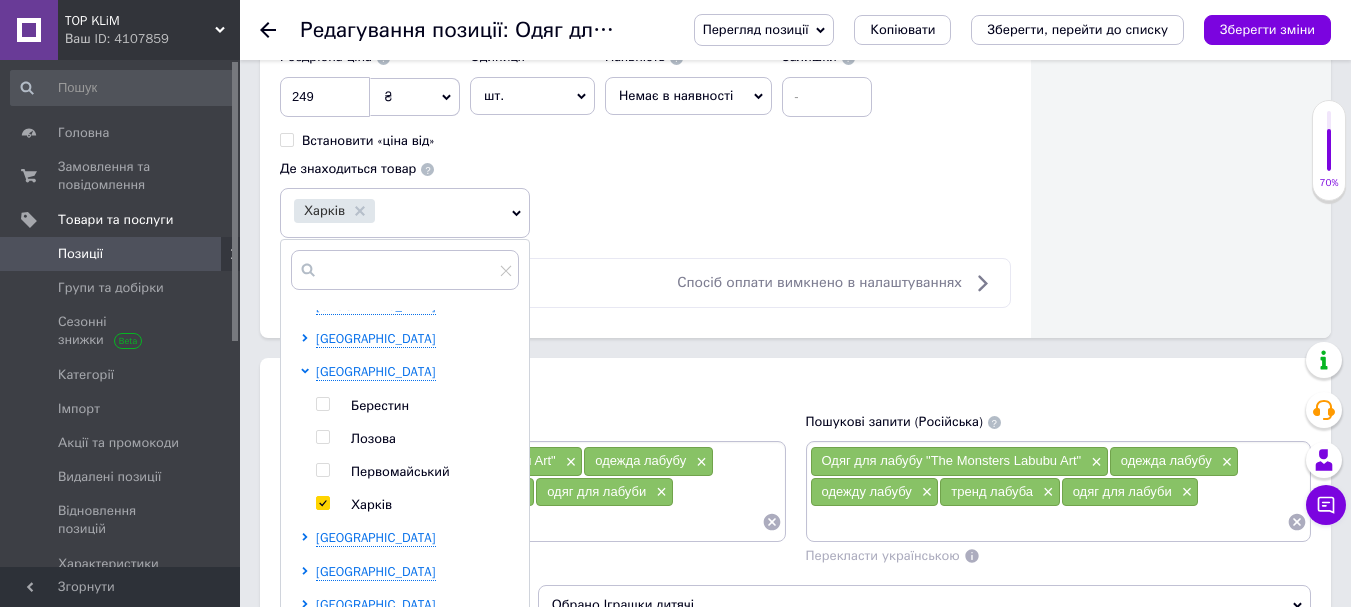 click at bounding box center [322, 470] 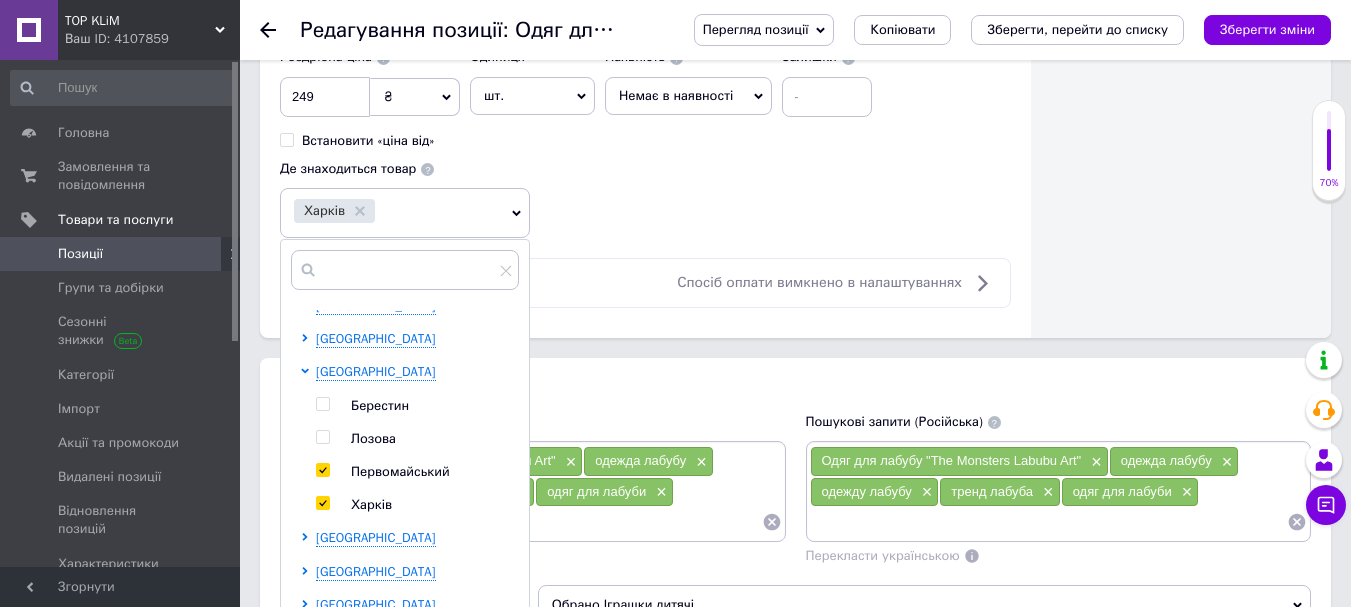 checkbox on "true" 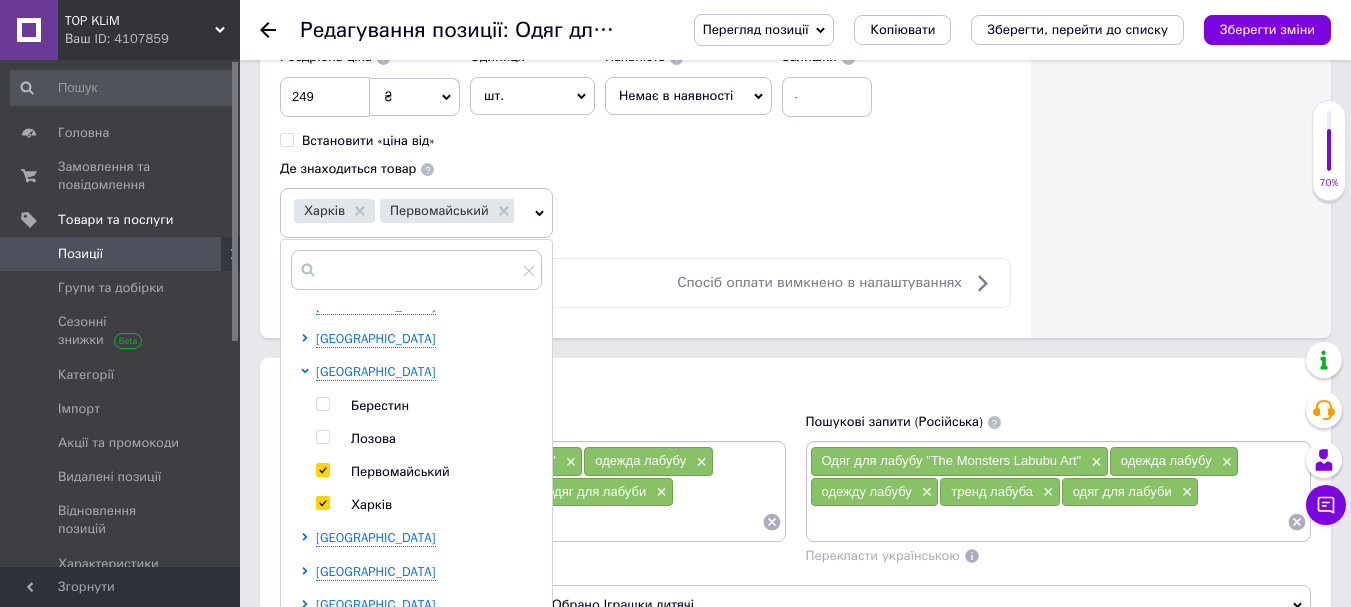 click at bounding box center (322, 437) 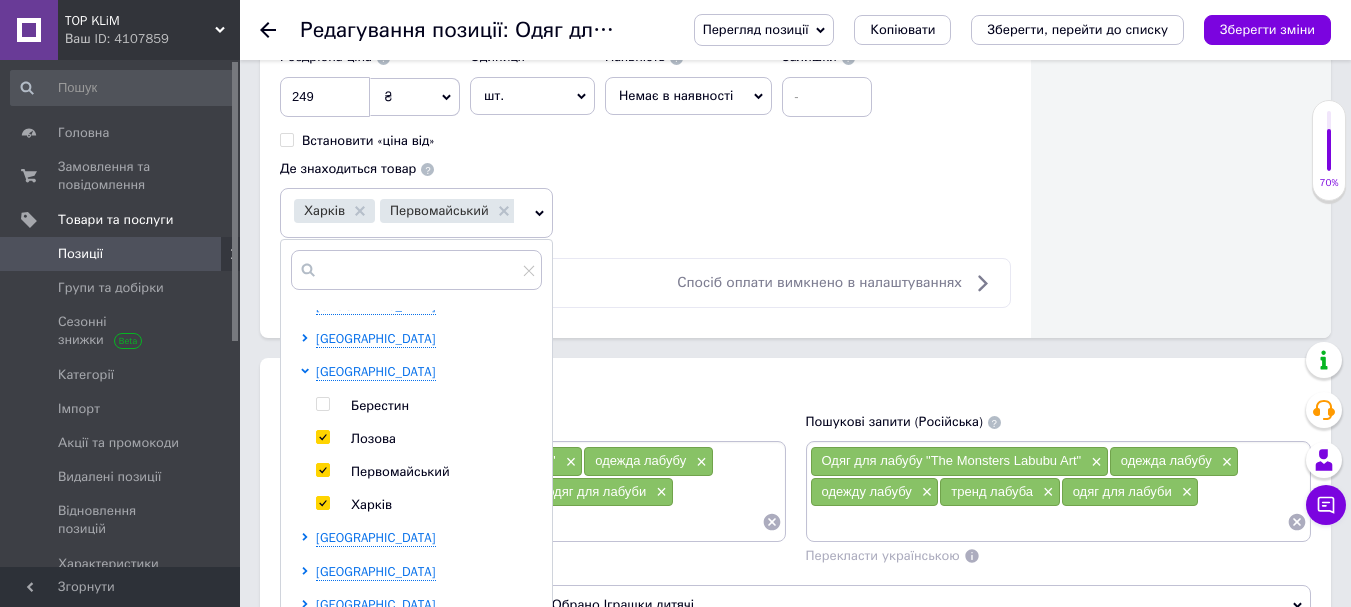 checkbox on "true" 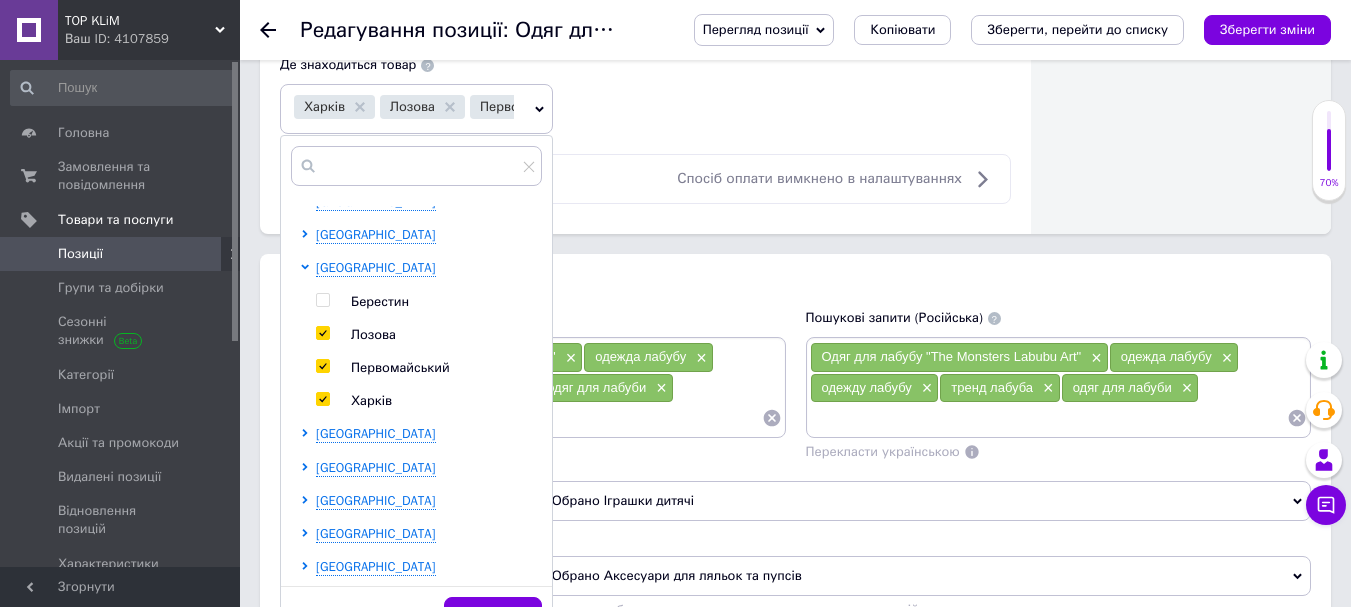 scroll, scrollTop: 1300, scrollLeft: 0, axis: vertical 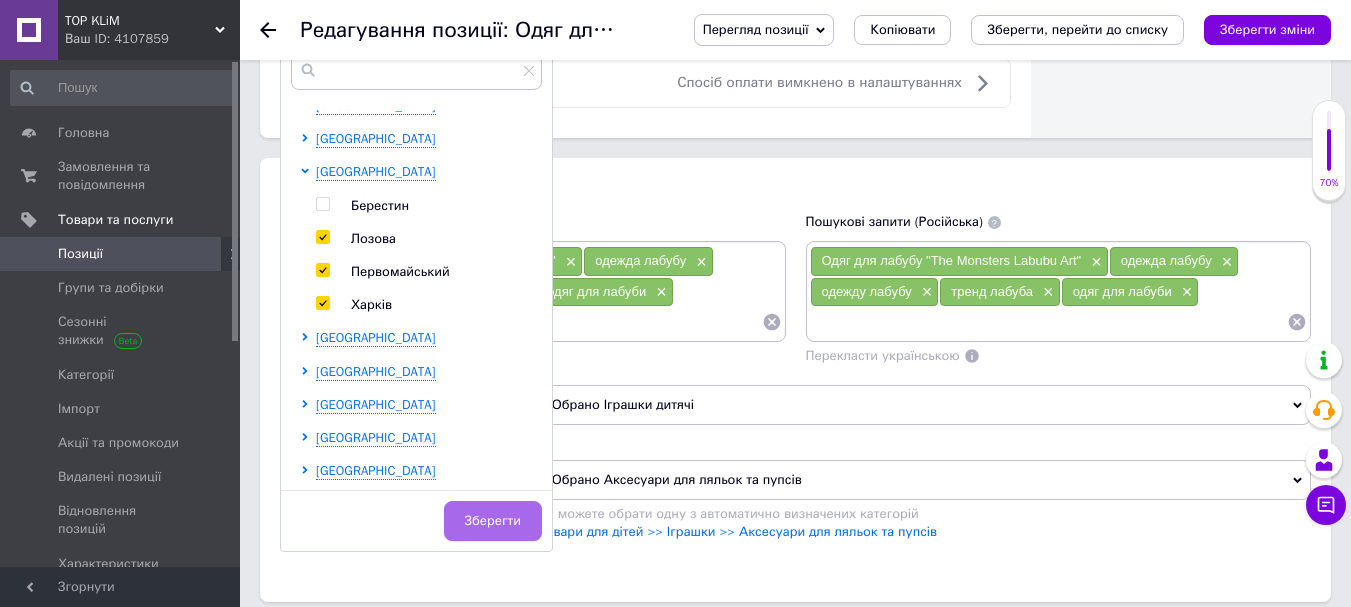click on "Зберегти" at bounding box center [493, 521] 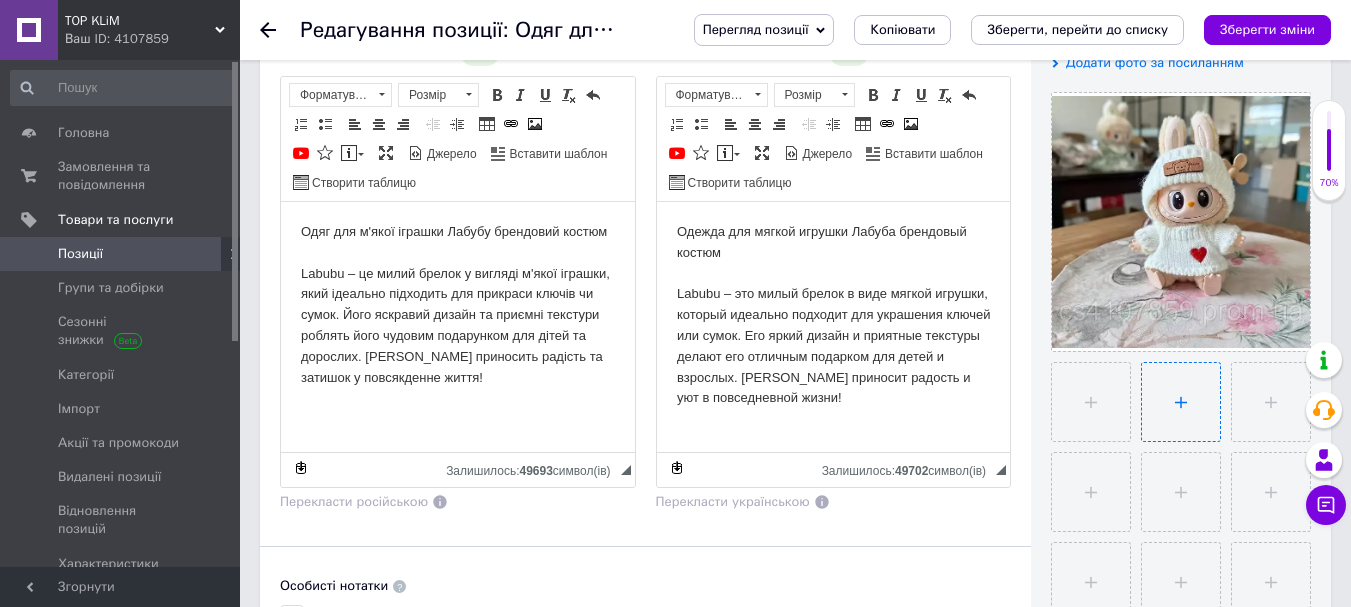 scroll, scrollTop: 400, scrollLeft: 0, axis: vertical 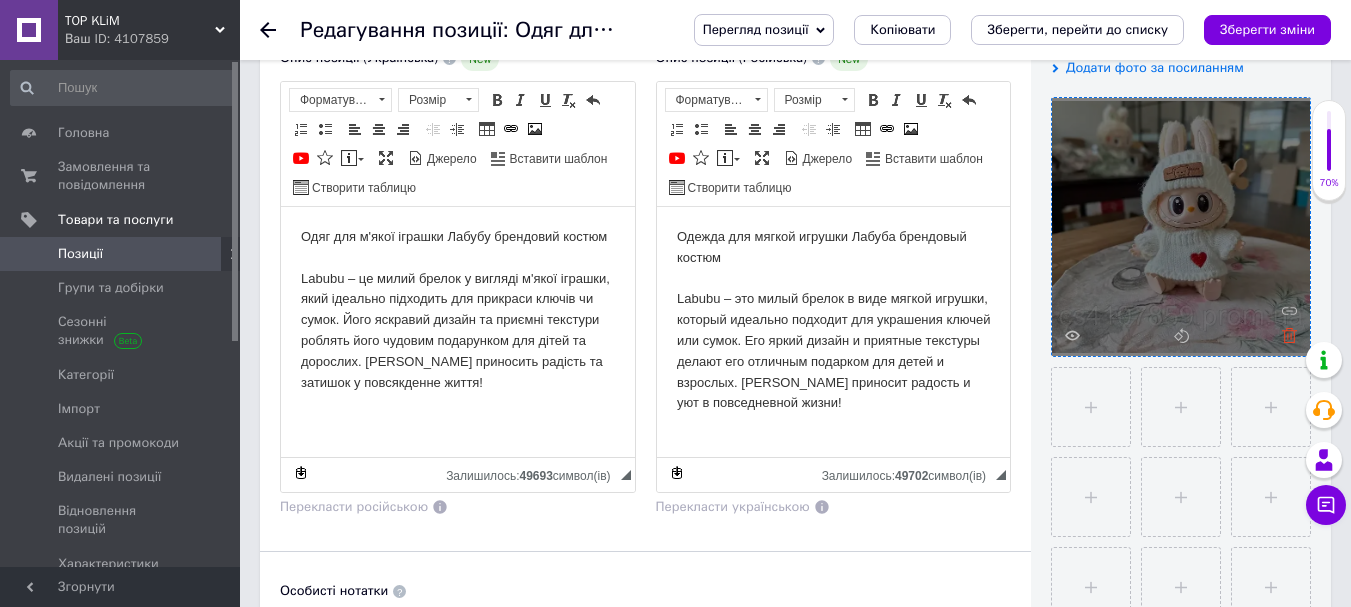 click 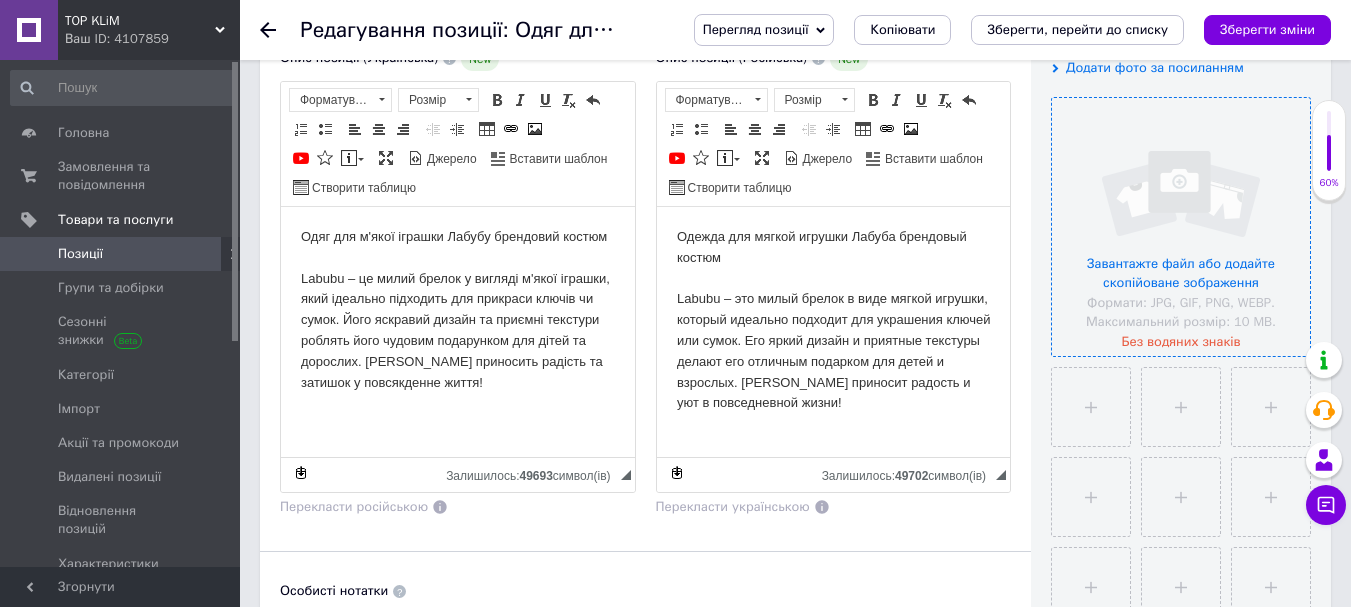 click at bounding box center [1181, 227] 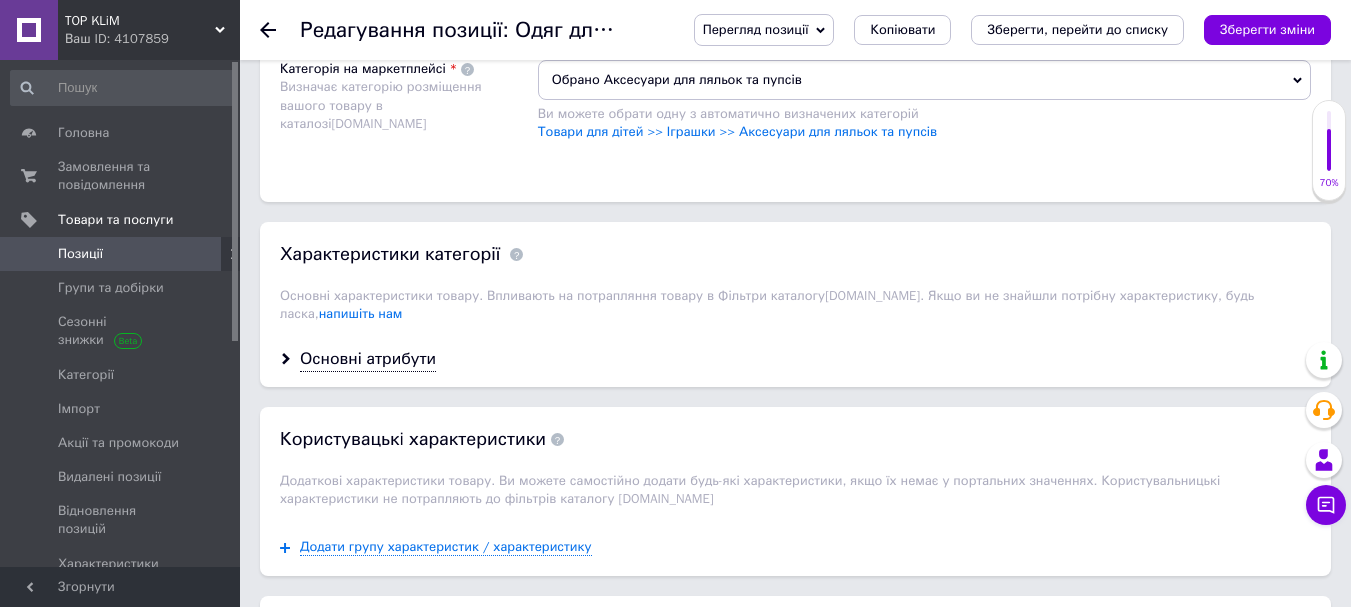 scroll, scrollTop: 1800, scrollLeft: 0, axis: vertical 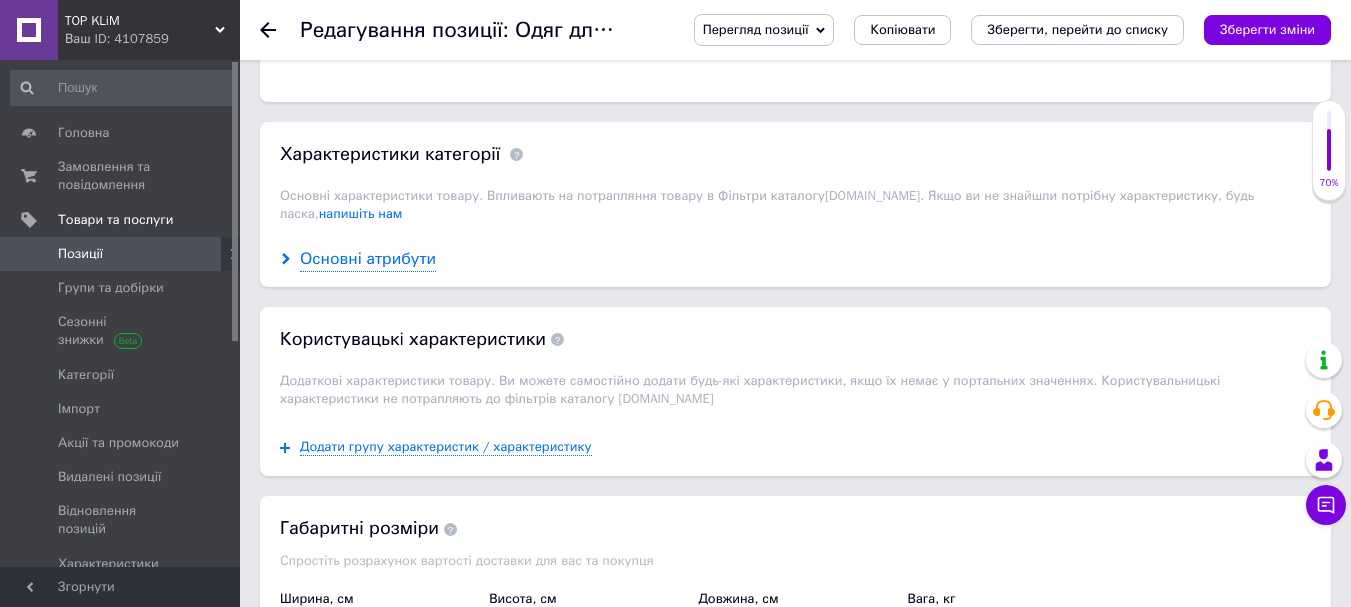 click on "Основні атрибути" at bounding box center [368, 259] 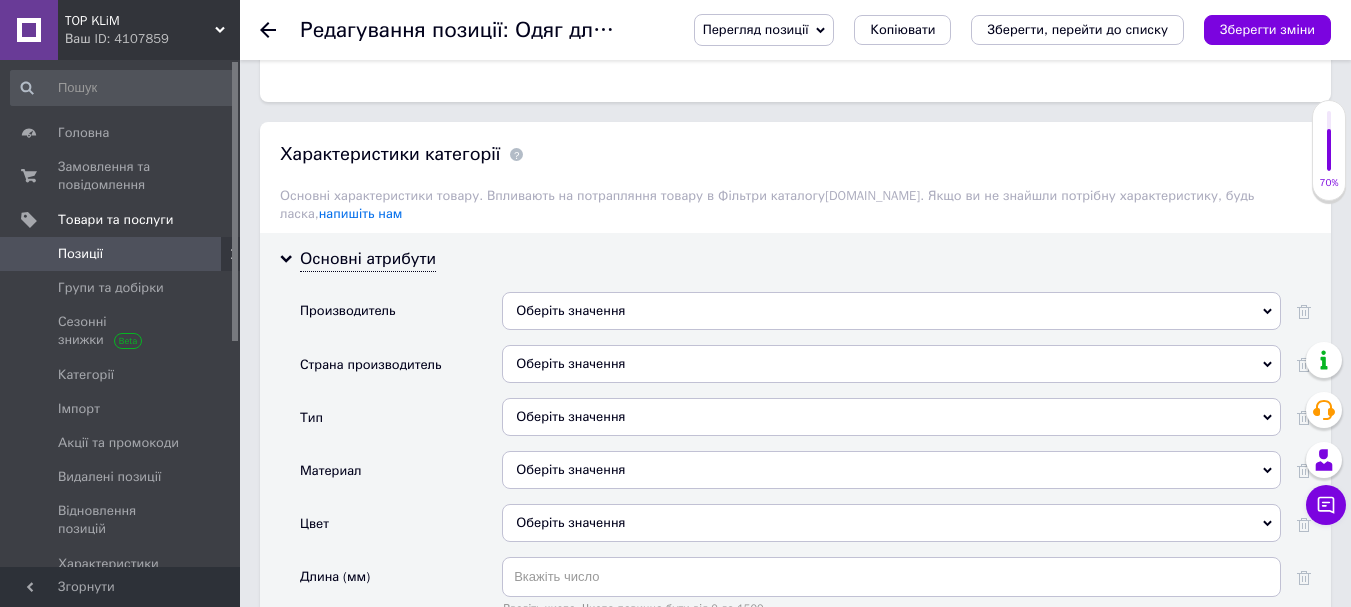 click on "Оберіть значення" at bounding box center [891, 311] 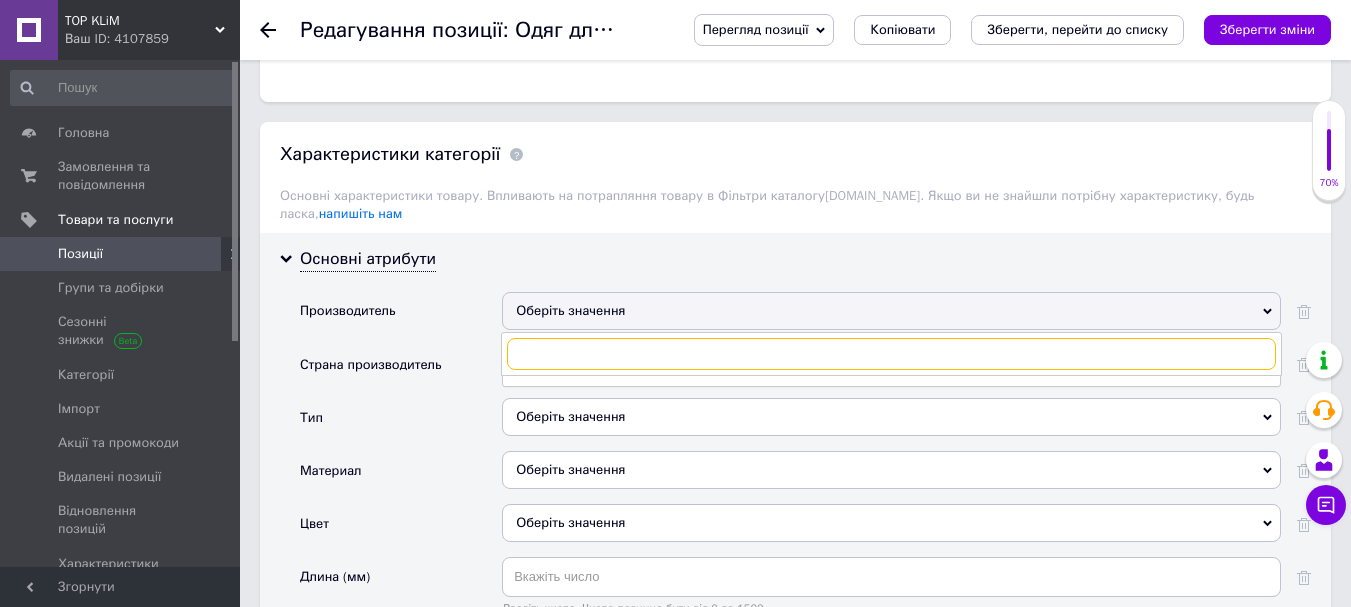 type on "к" 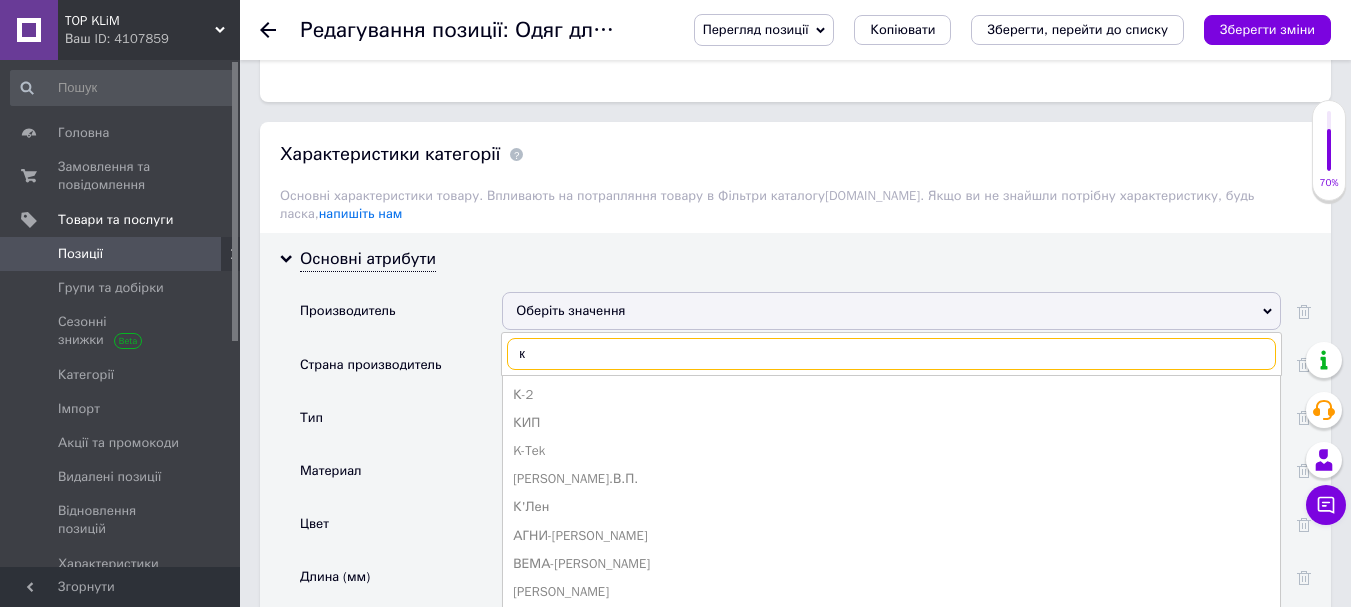 type 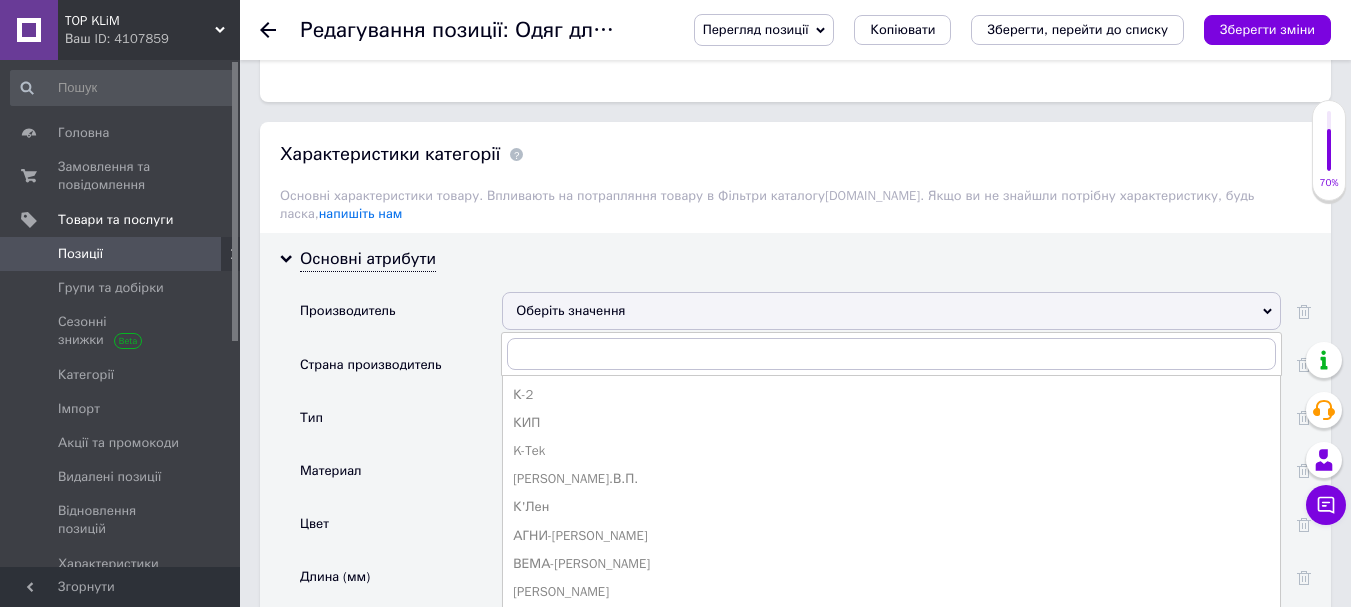 click on "Тип" at bounding box center [401, 424] 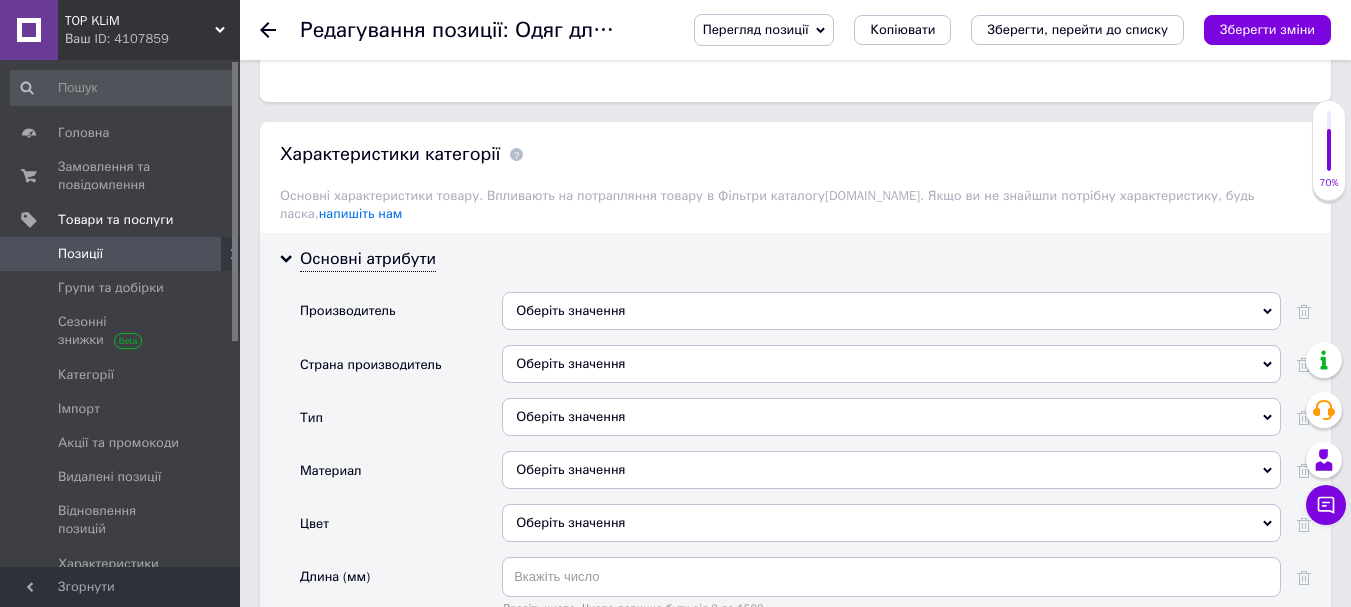 click on "Оберіть значення" at bounding box center [891, 364] 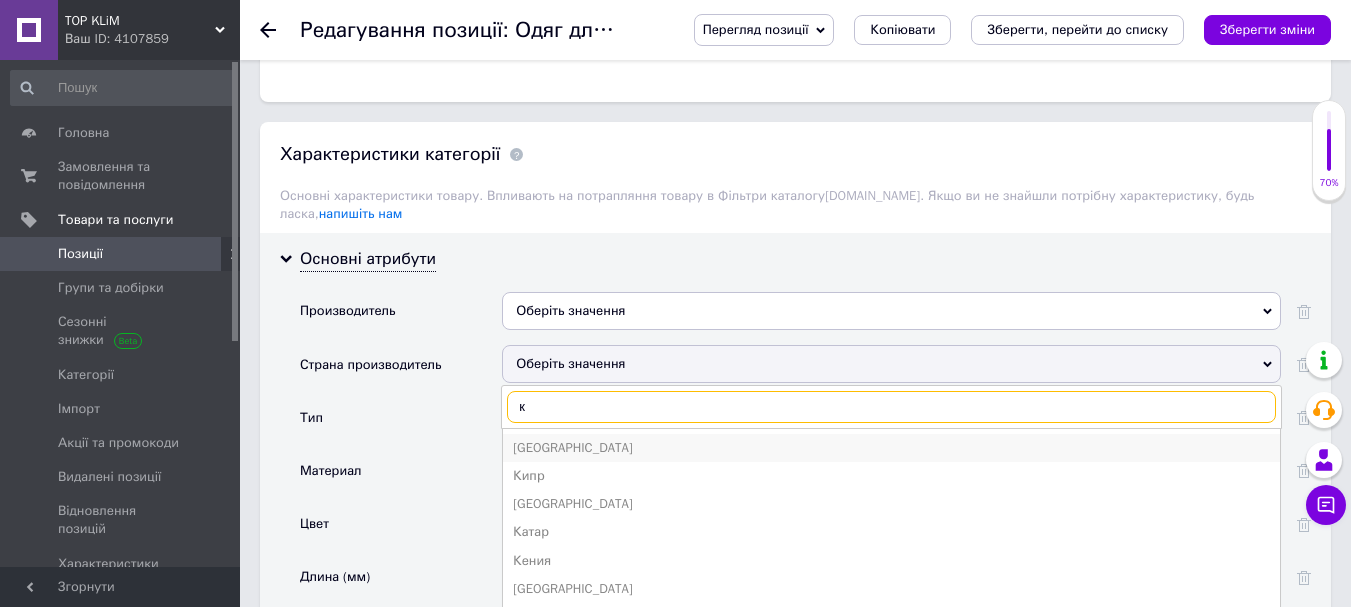 type on "к" 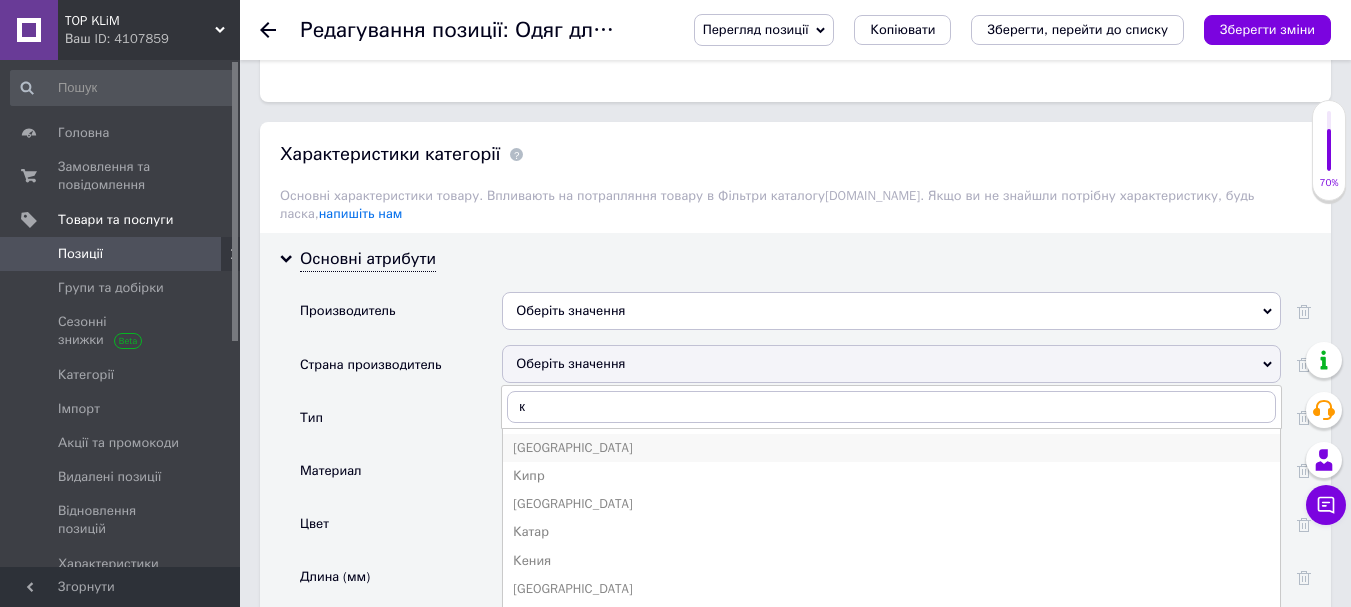 click on "[GEOGRAPHIC_DATA]" at bounding box center (891, 448) 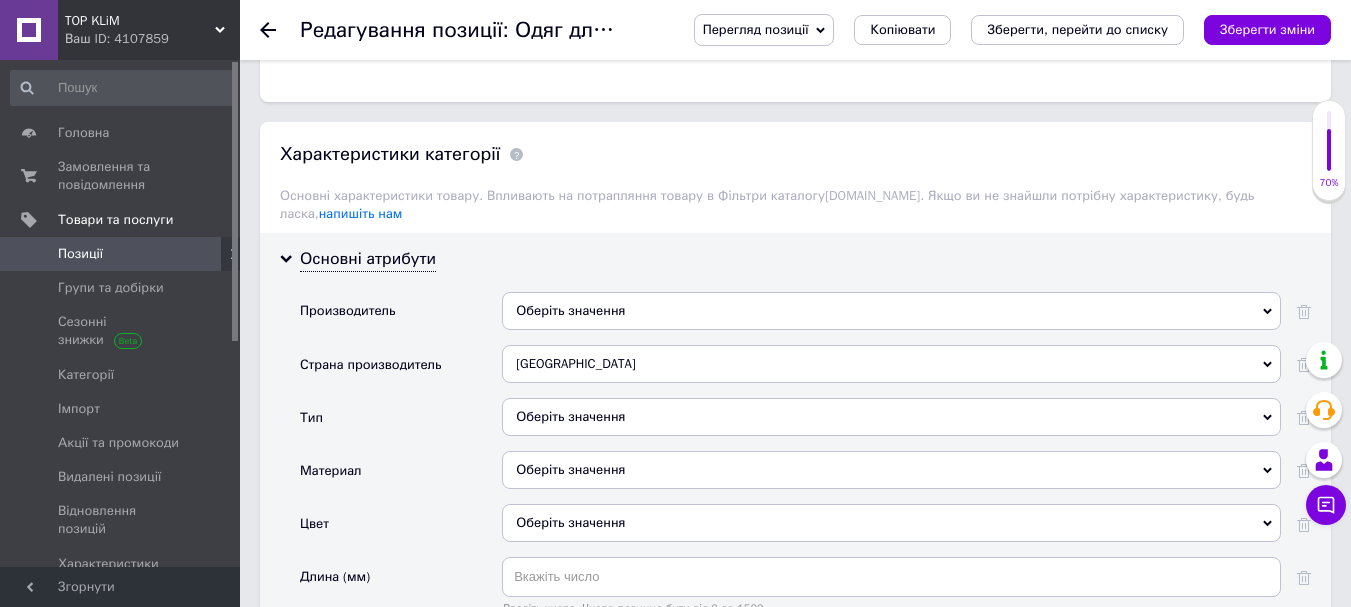 click on "Оберіть значення" at bounding box center (891, 523) 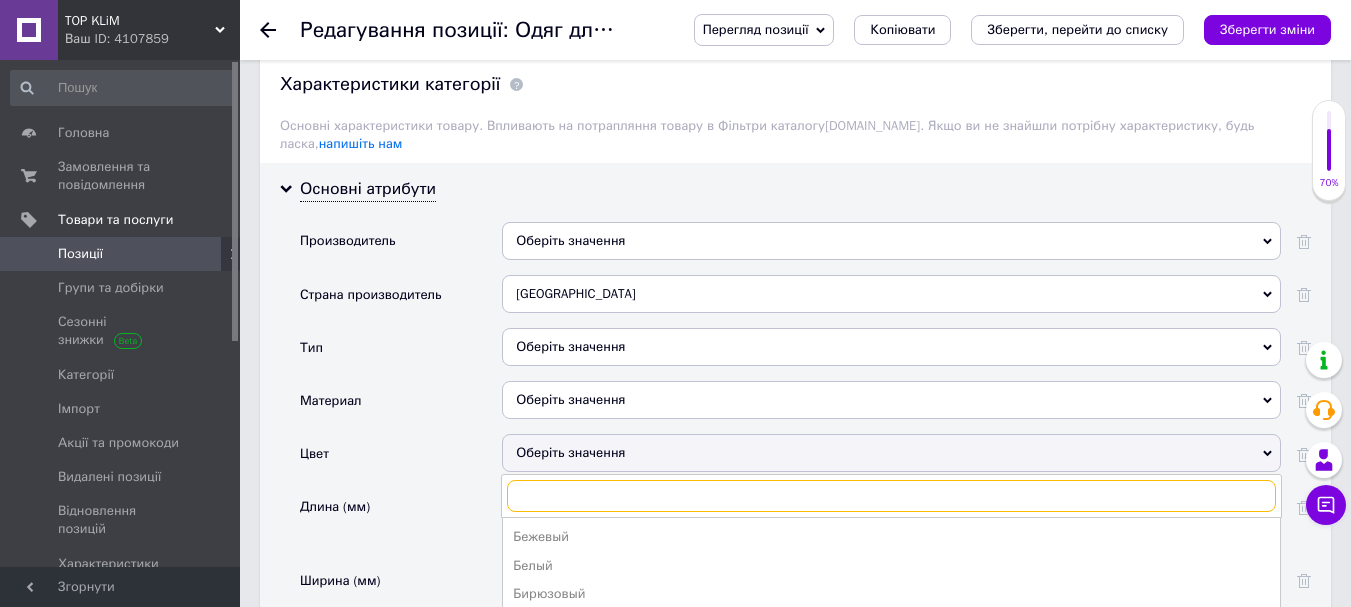 scroll, scrollTop: 2000, scrollLeft: 0, axis: vertical 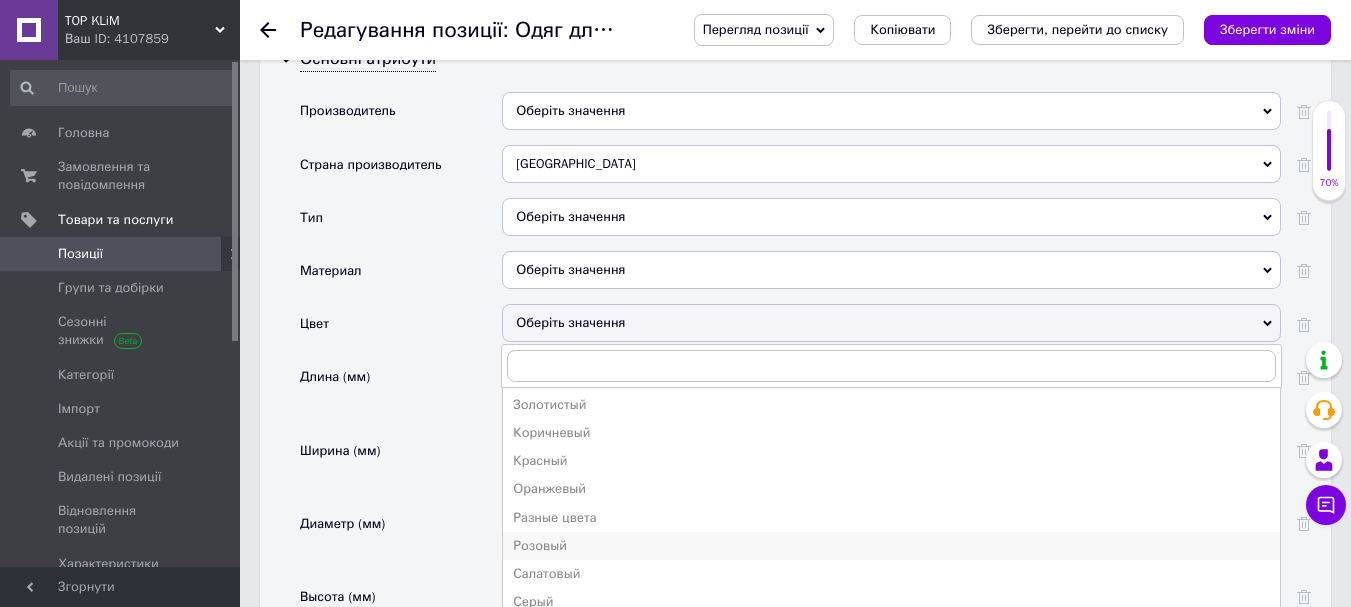 click on "Розовый" at bounding box center [891, 546] 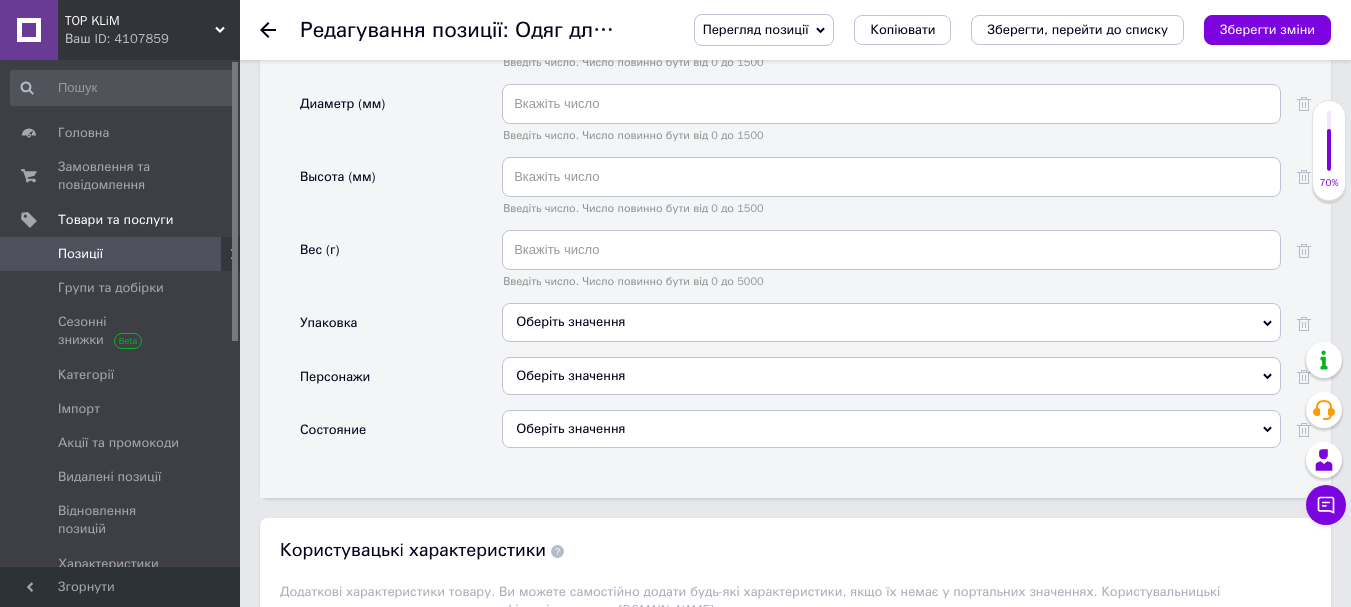 scroll, scrollTop: 2500, scrollLeft: 0, axis: vertical 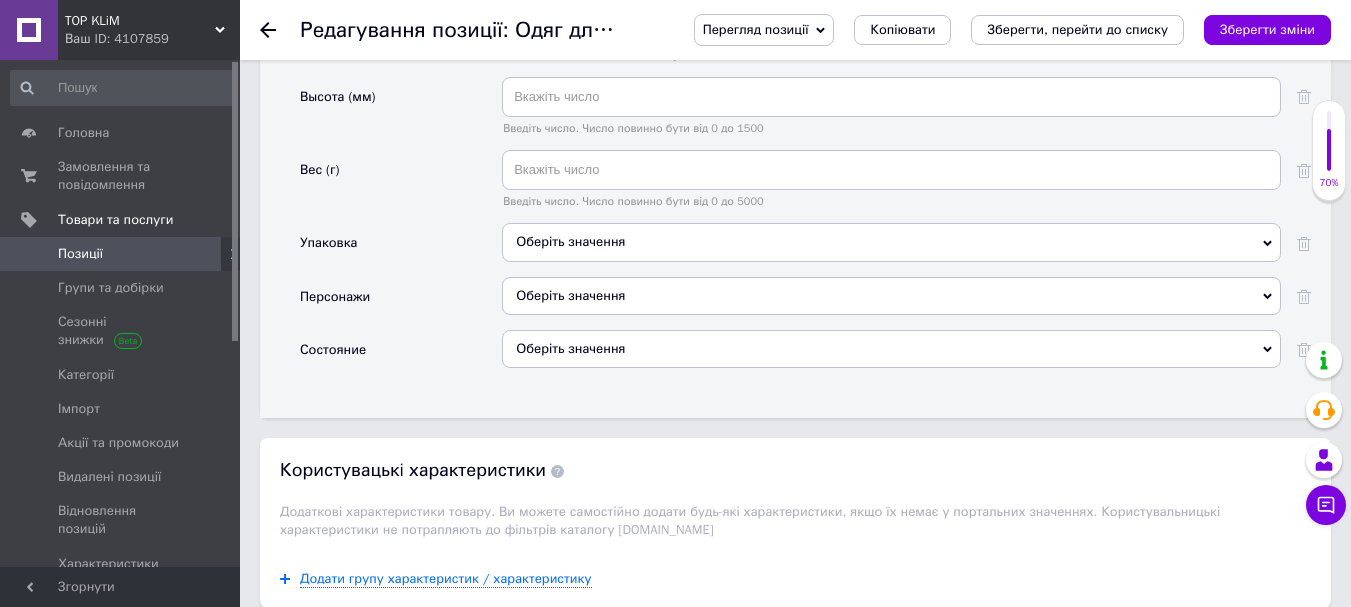click on "Оберіть значення" at bounding box center [891, 349] 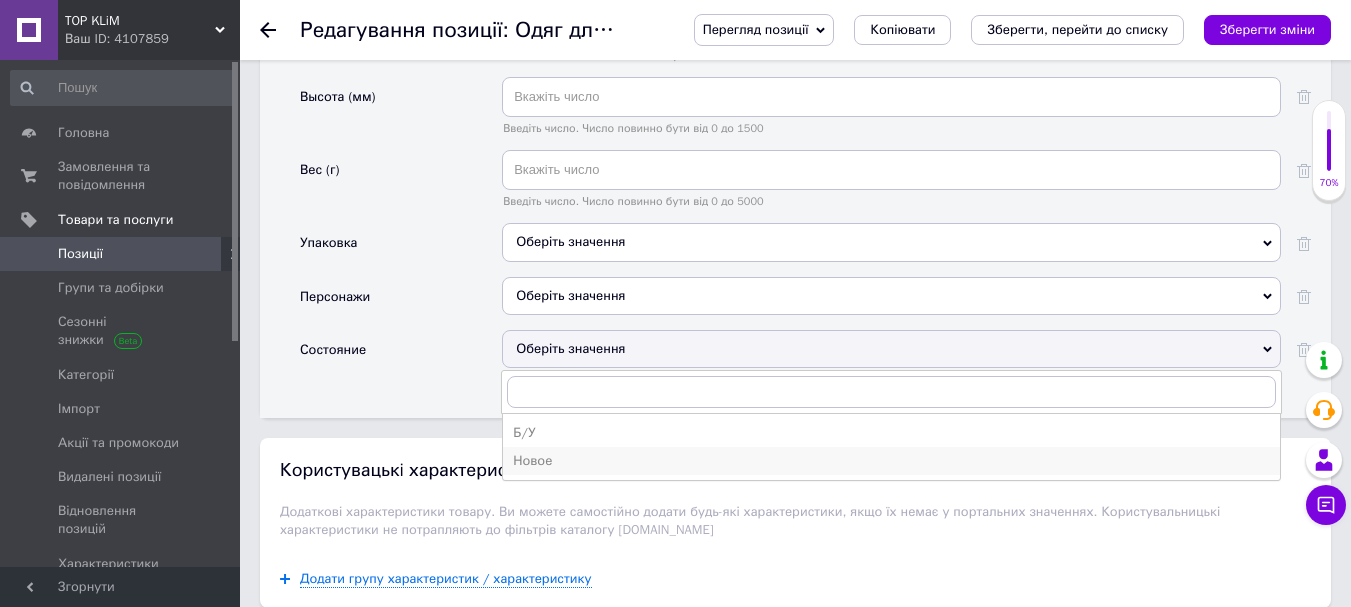 click on "Новое" at bounding box center [891, 461] 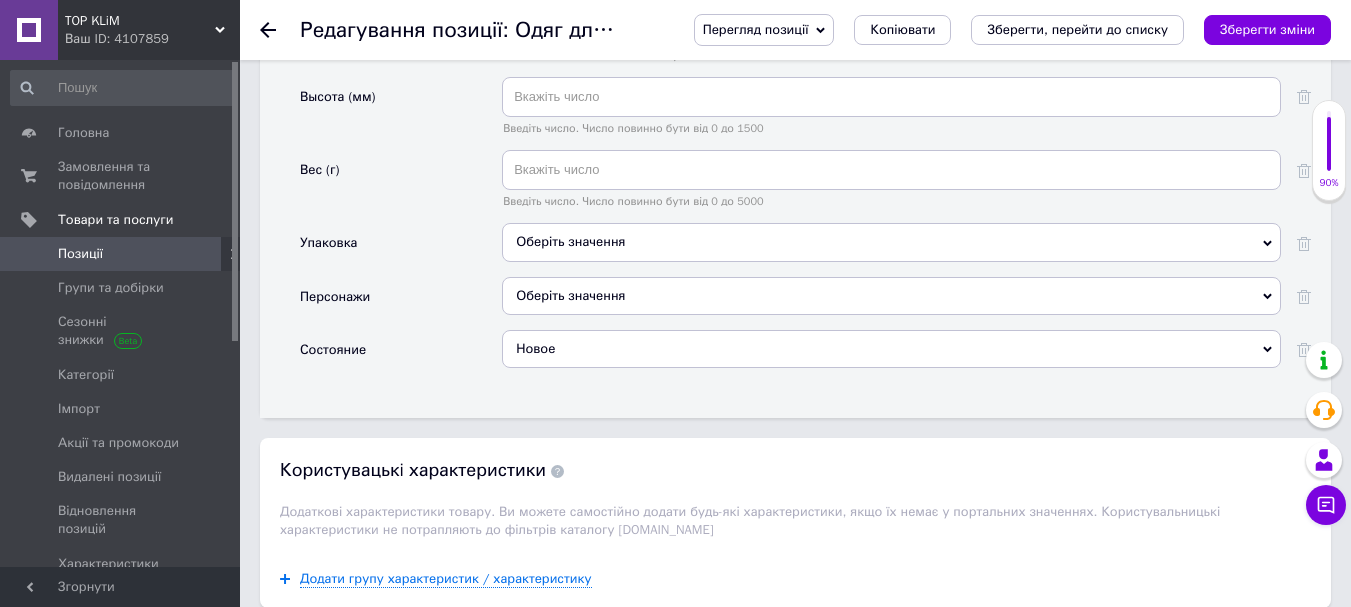 click on "Оберіть значення" at bounding box center (891, 296) 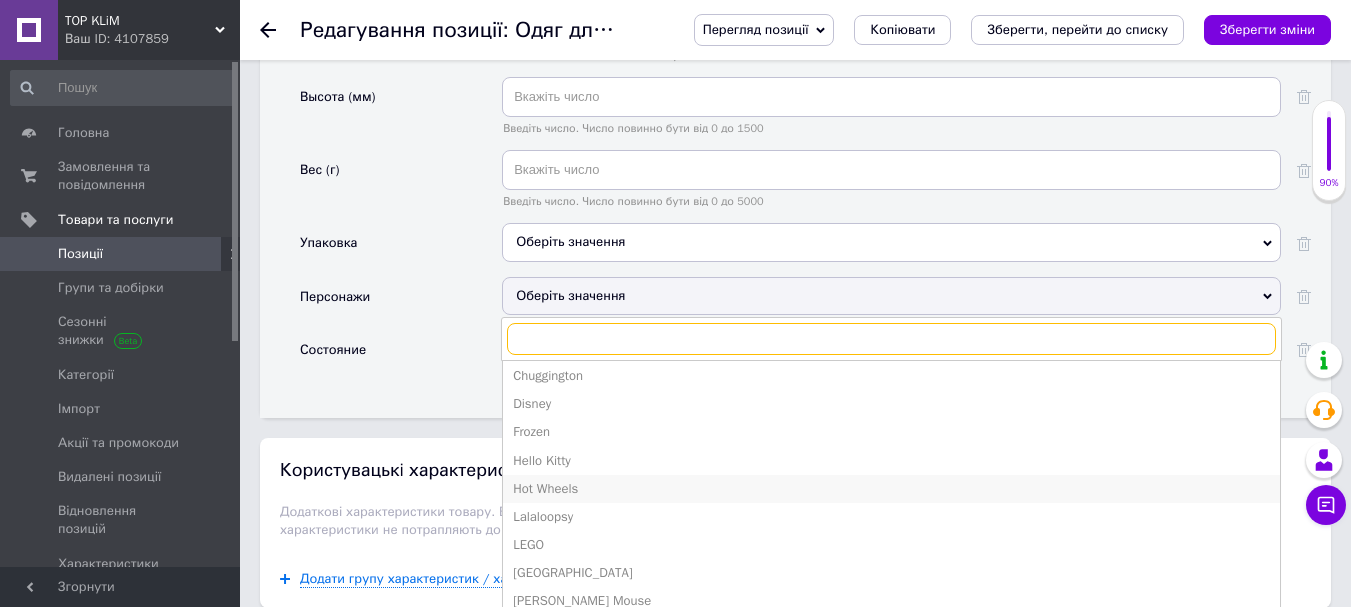 scroll, scrollTop: 200, scrollLeft: 0, axis: vertical 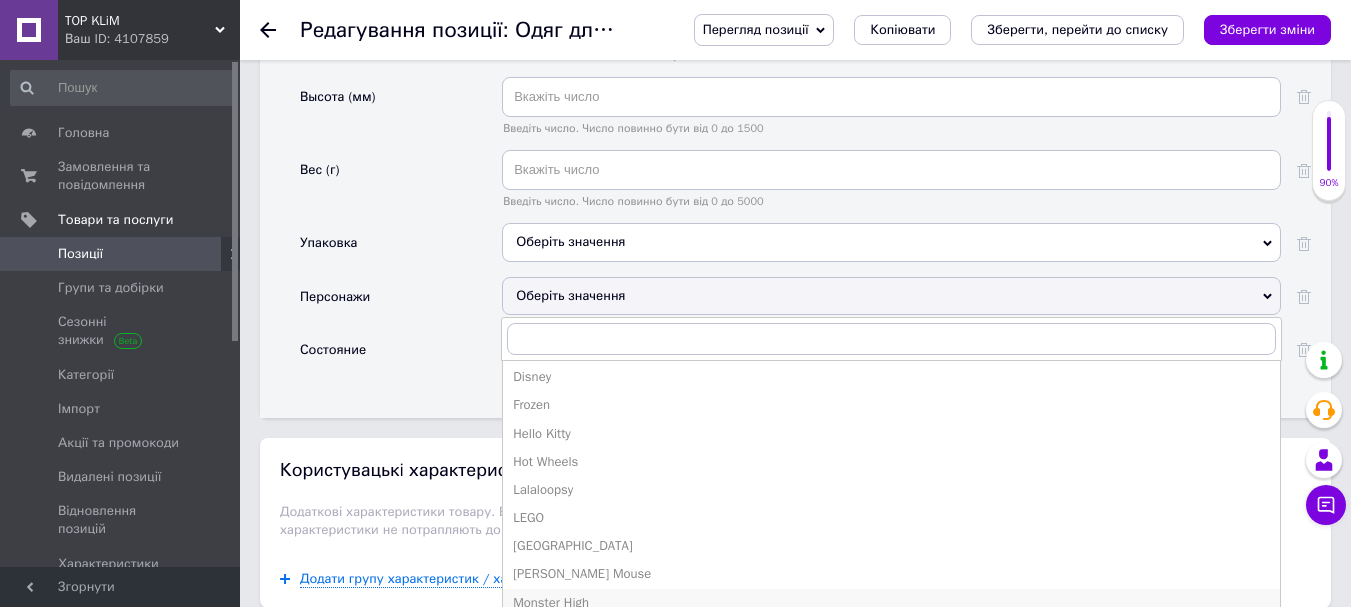 click on "Monster High" at bounding box center [891, 603] 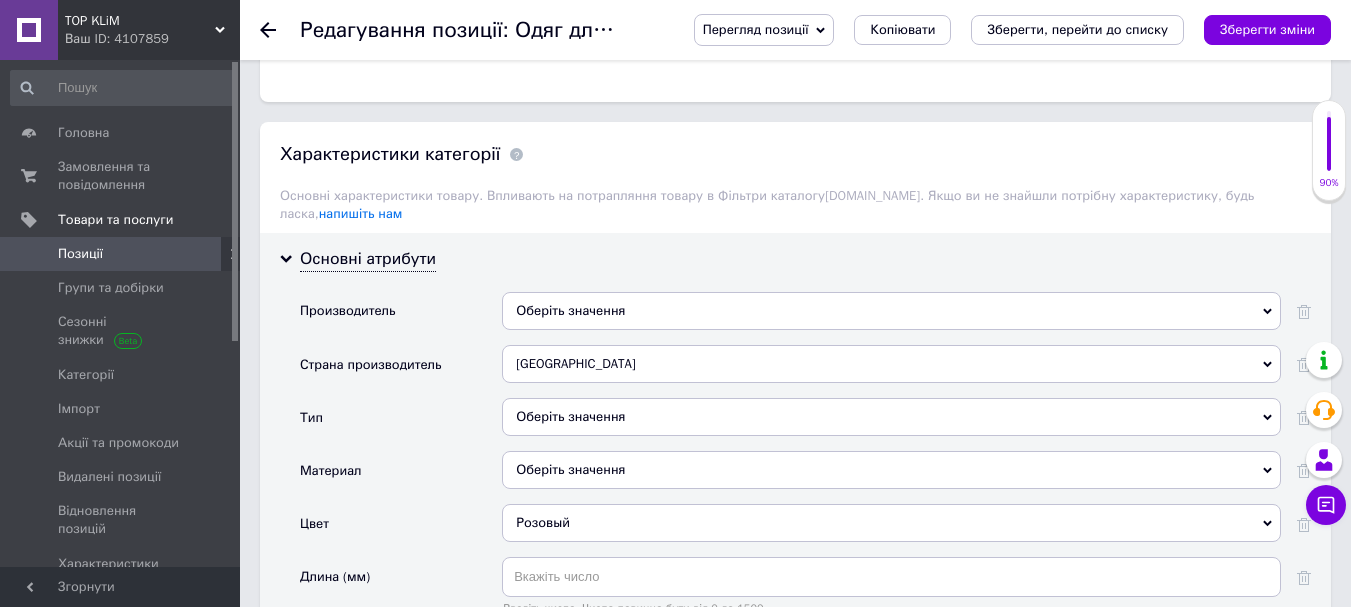 scroll, scrollTop: 1700, scrollLeft: 0, axis: vertical 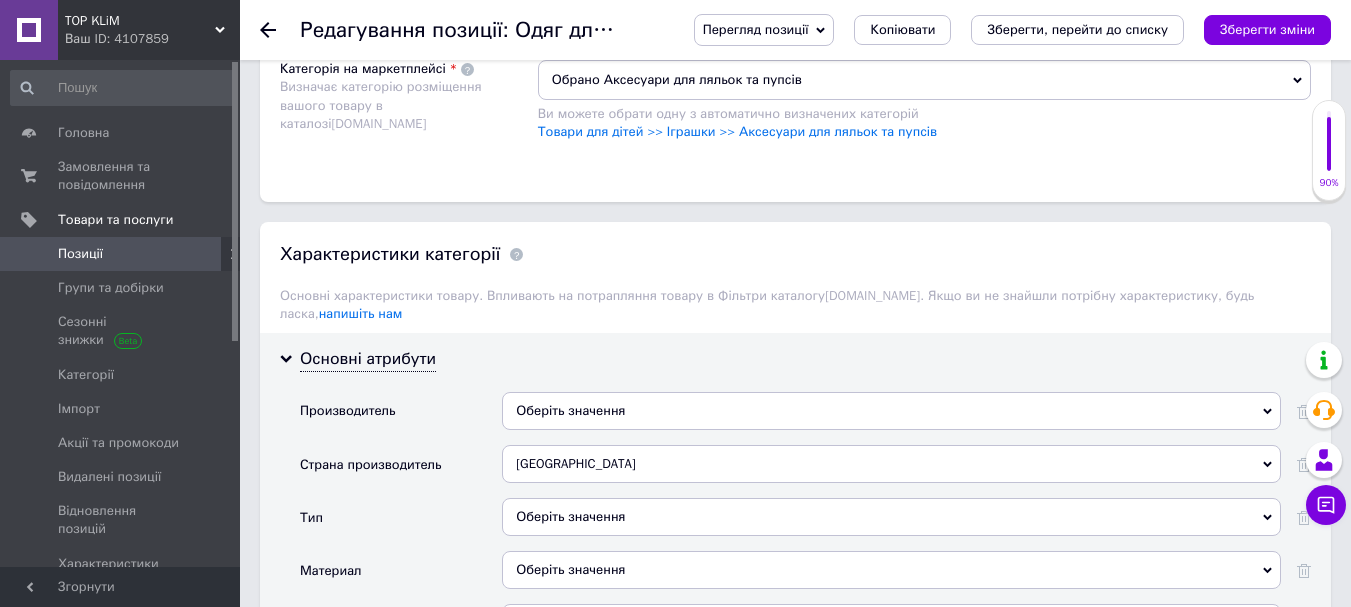 drag, startPoint x: 543, startPoint y: 389, endPoint x: 527, endPoint y: 363, distance: 30.528675 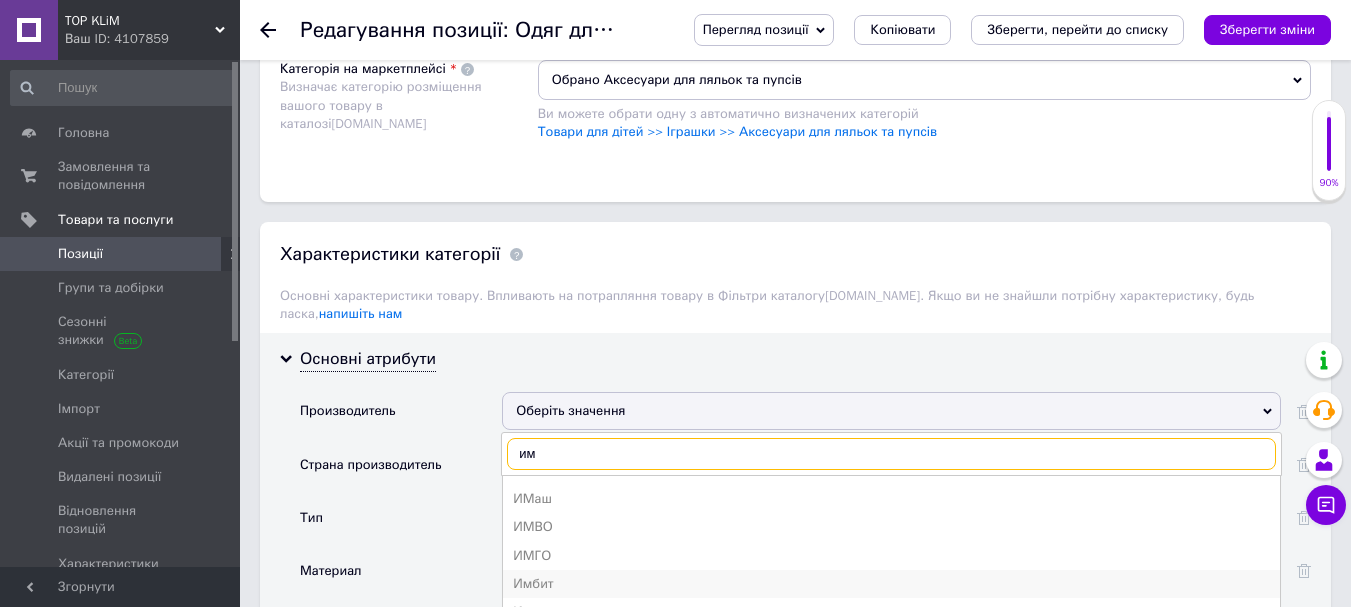 scroll, scrollTop: 200, scrollLeft: 0, axis: vertical 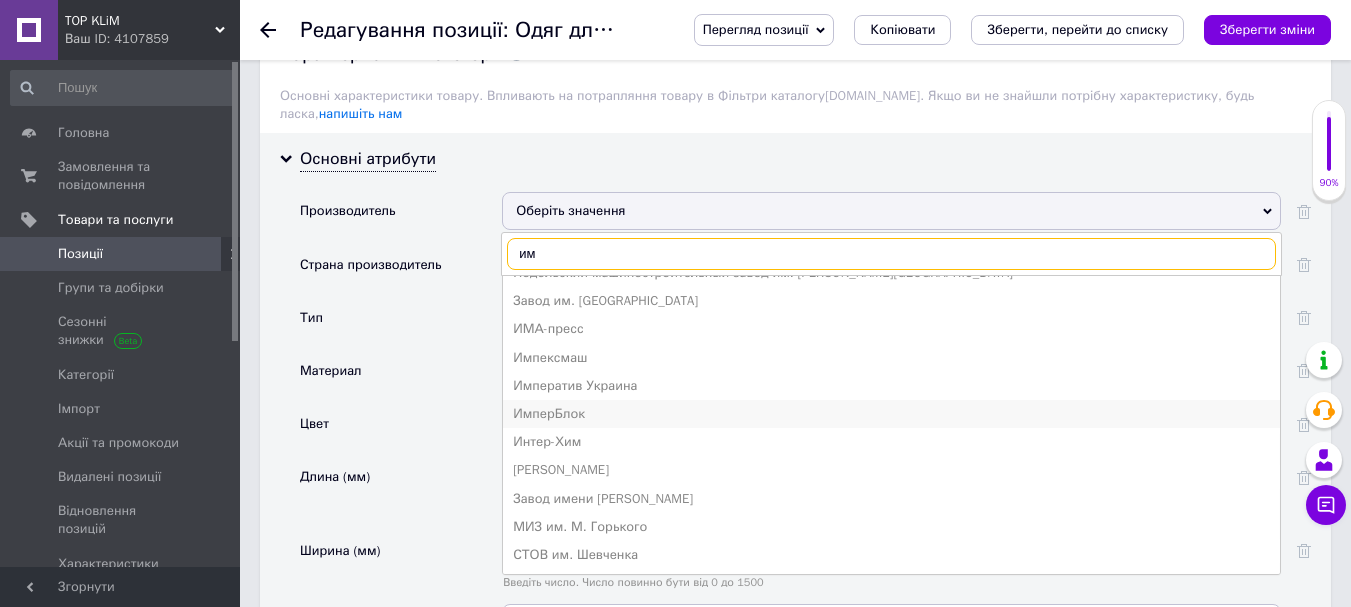type on "им" 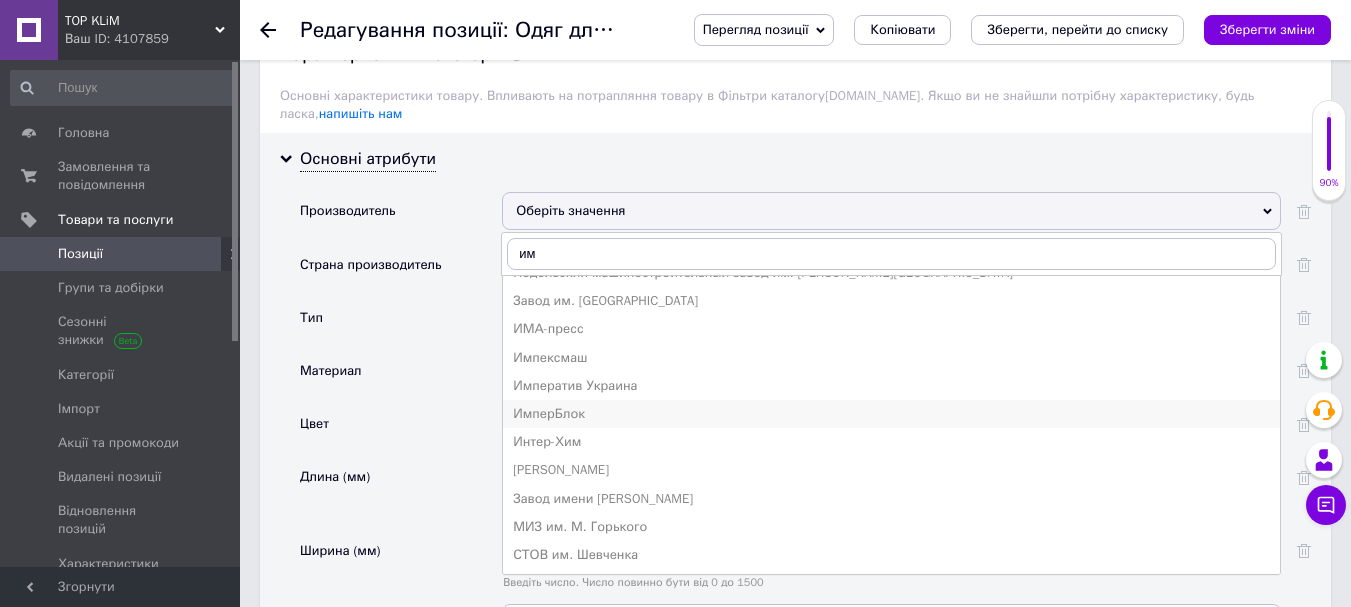 click on "ИмперБлок" at bounding box center [891, 414] 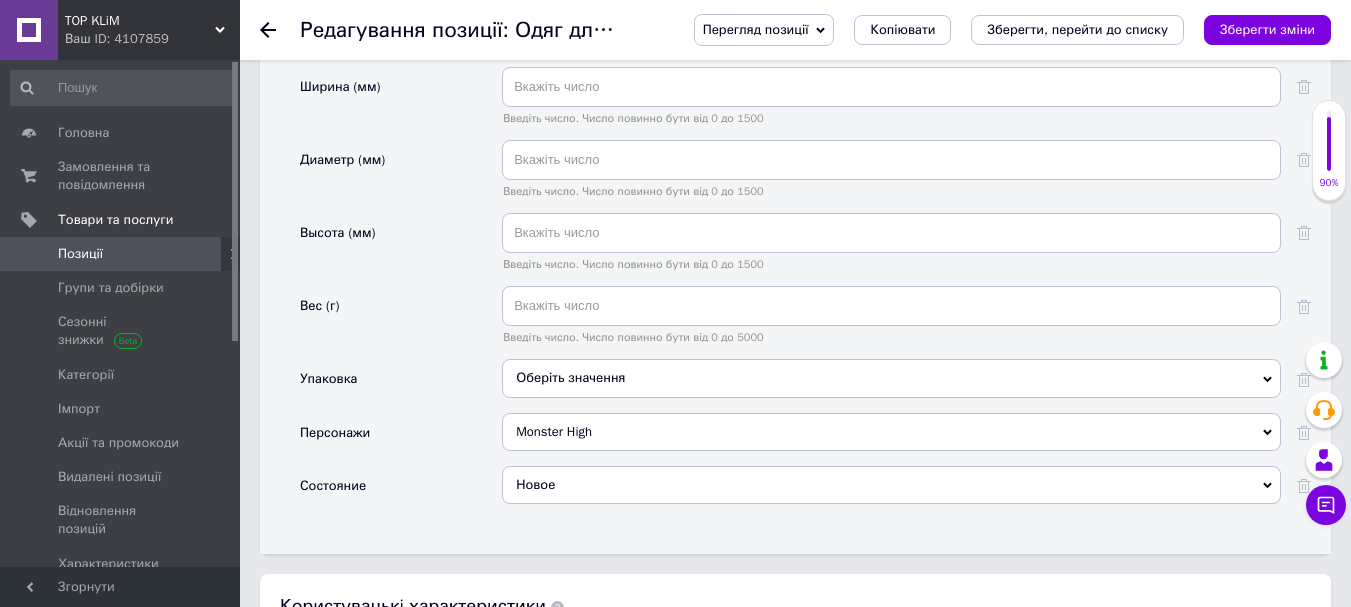 scroll, scrollTop: 2400, scrollLeft: 0, axis: vertical 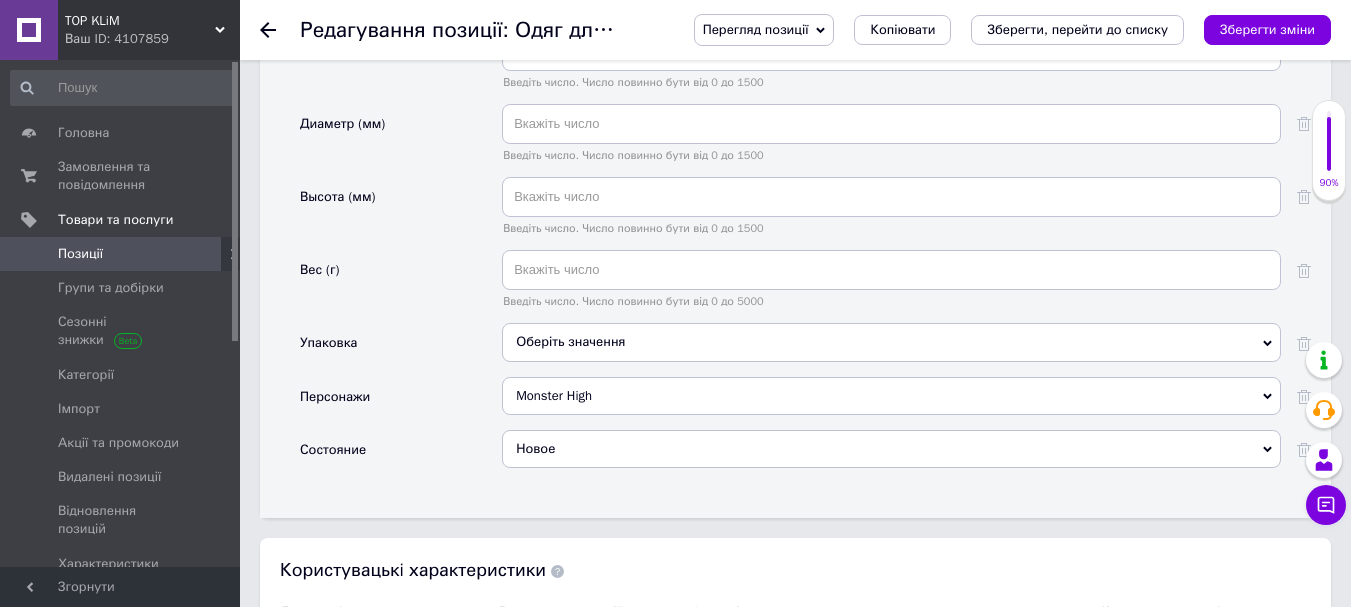 click on "Оберіть значення" at bounding box center [891, 342] 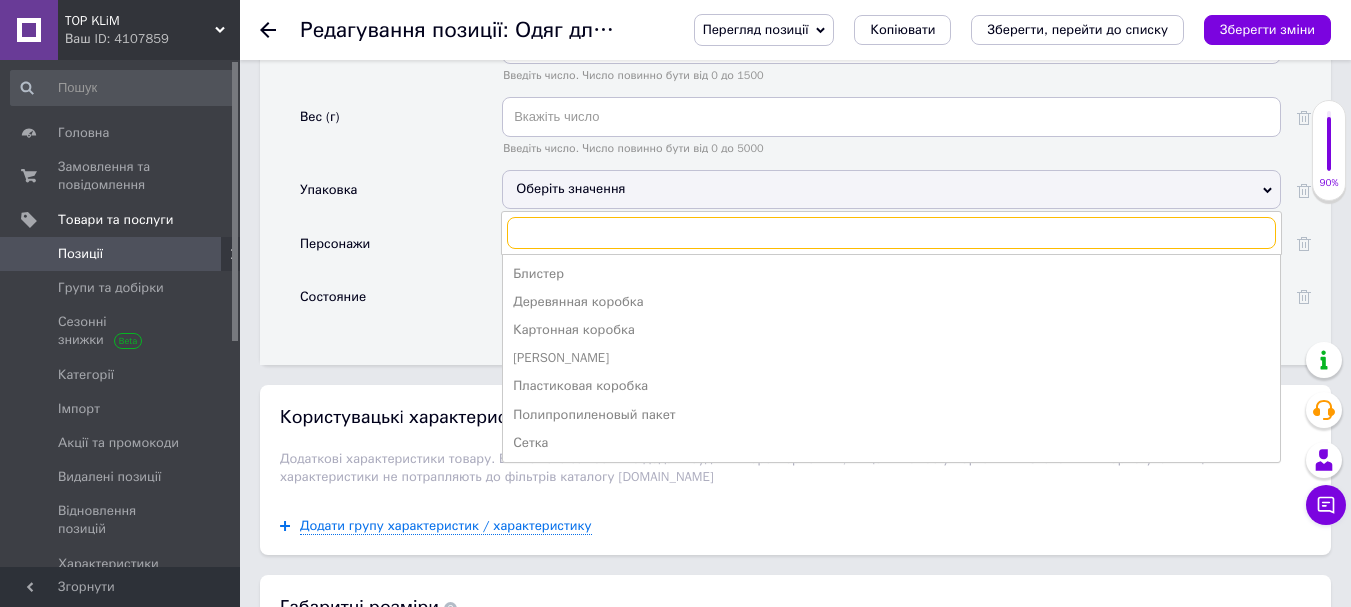 scroll, scrollTop: 2600, scrollLeft: 0, axis: vertical 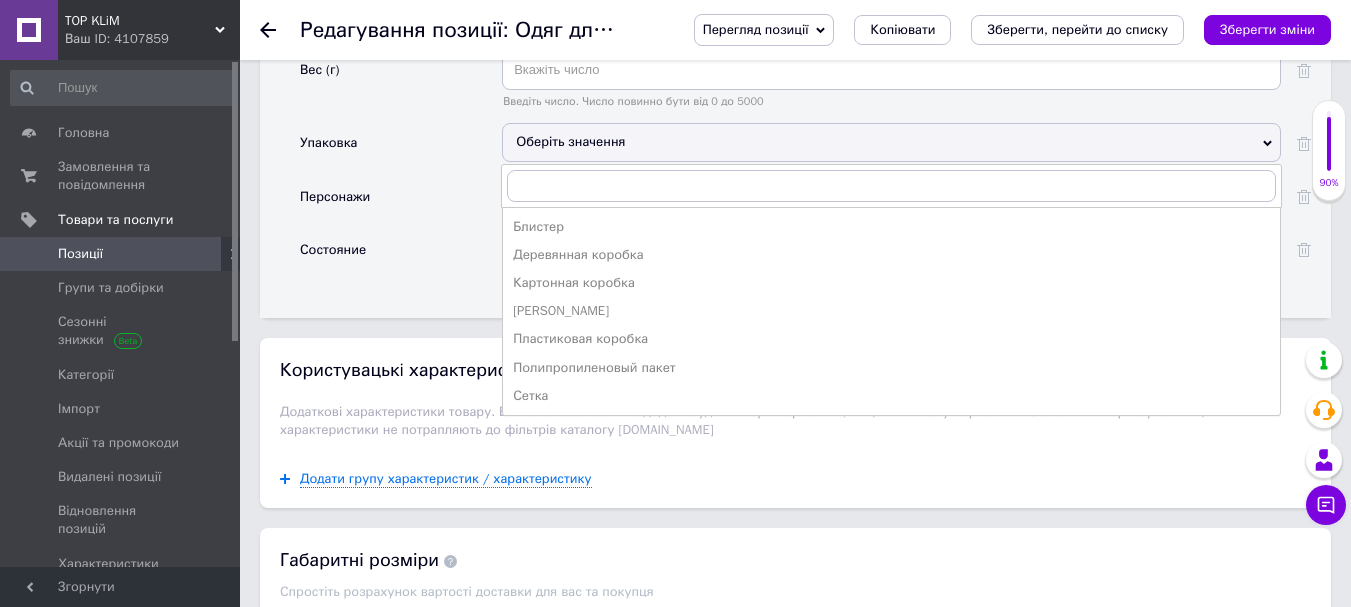 click on "Состояние" at bounding box center [401, 256] 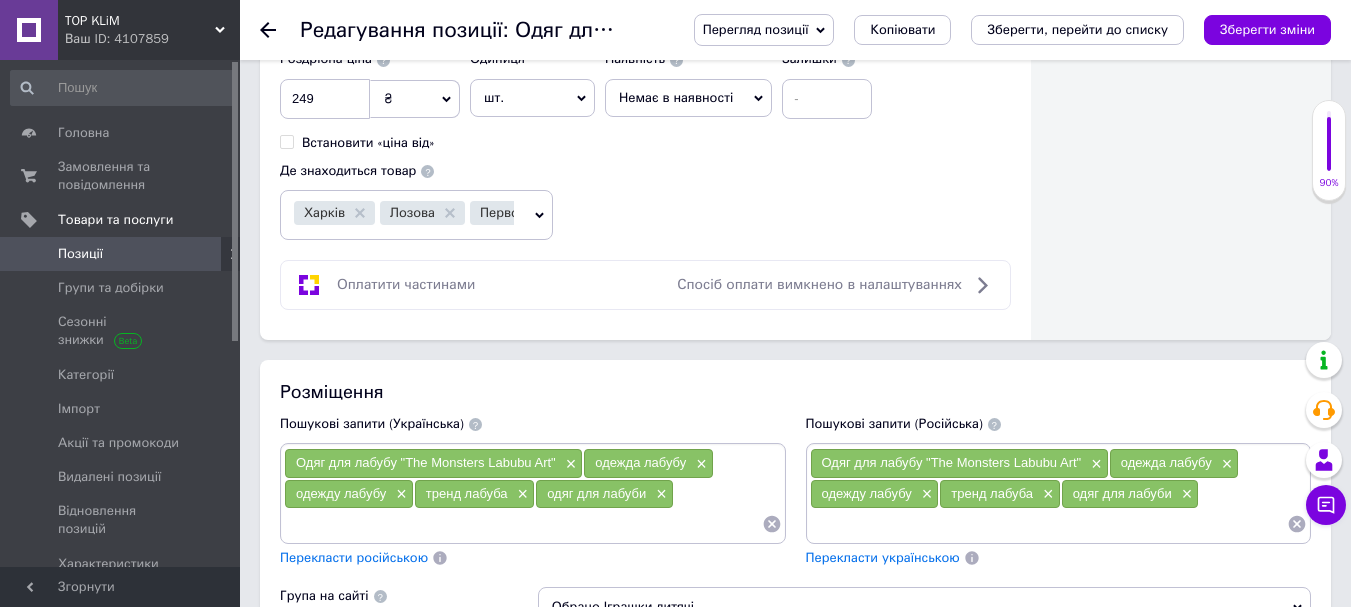 scroll, scrollTop: 1087, scrollLeft: 0, axis: vertical 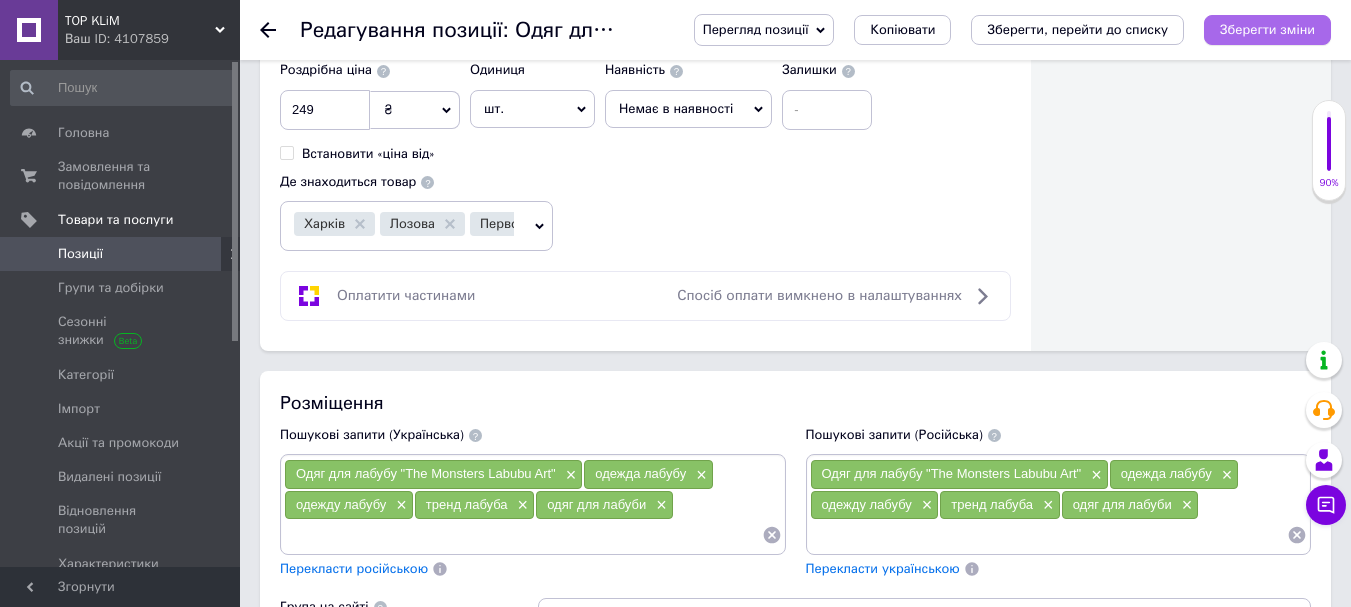 click on "Зберегти зміни" at bounding box center (1267, 29) 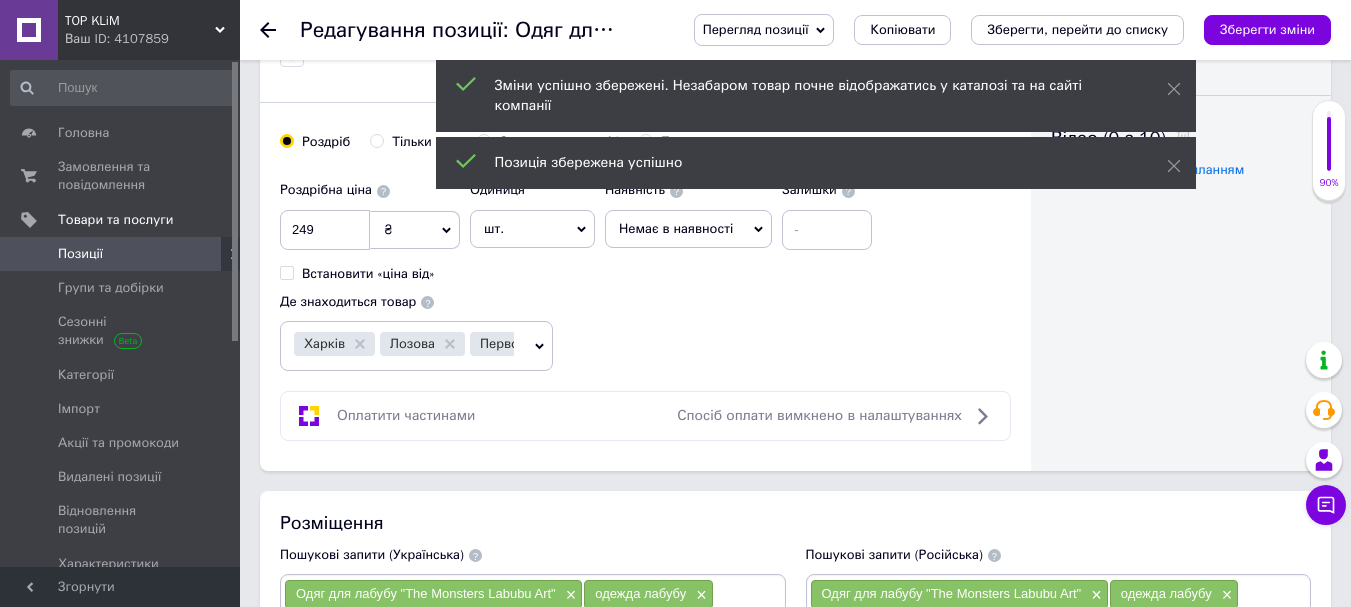 scroll, scrollTop: 787, scrollLeft: 0, axis: vertical 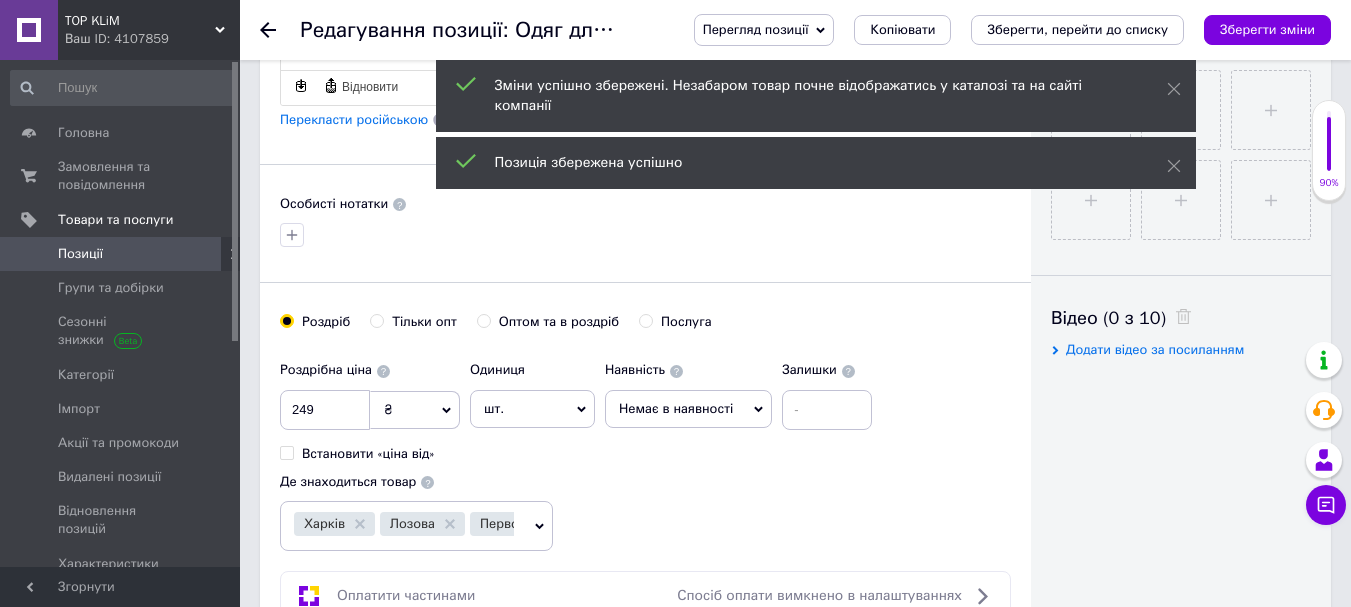 click on "Немає в наявності" at bounding box center [676, 408] 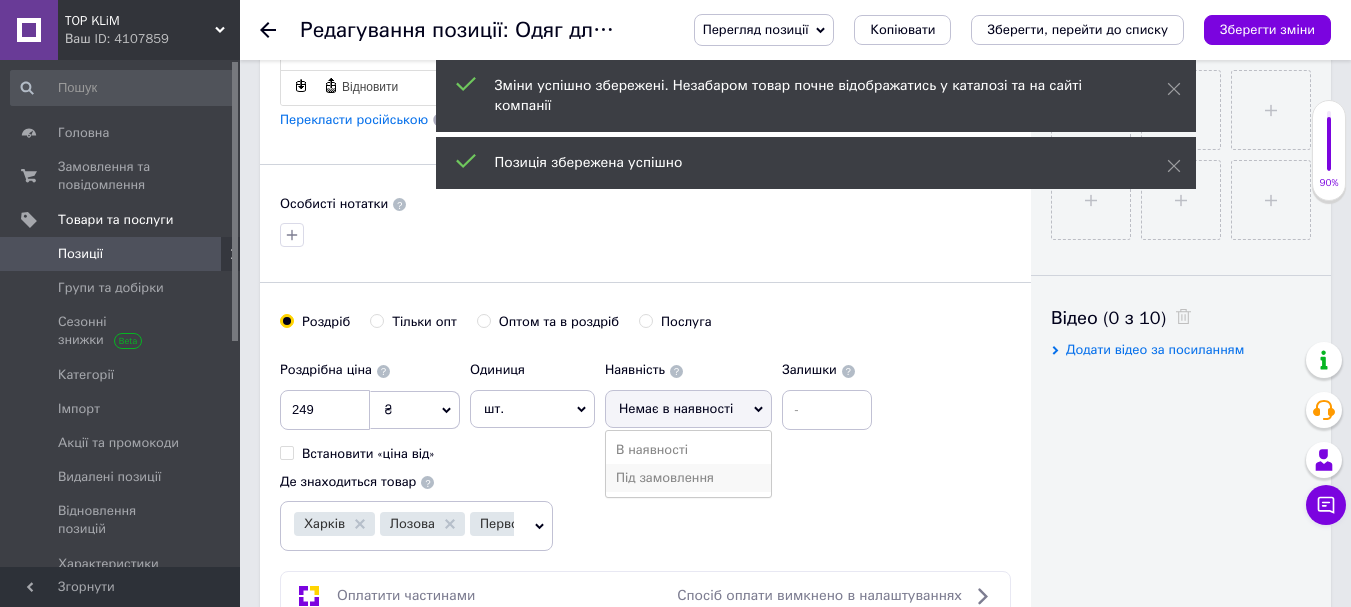 click on "Під замовлення" at bounding box center (688, 478) 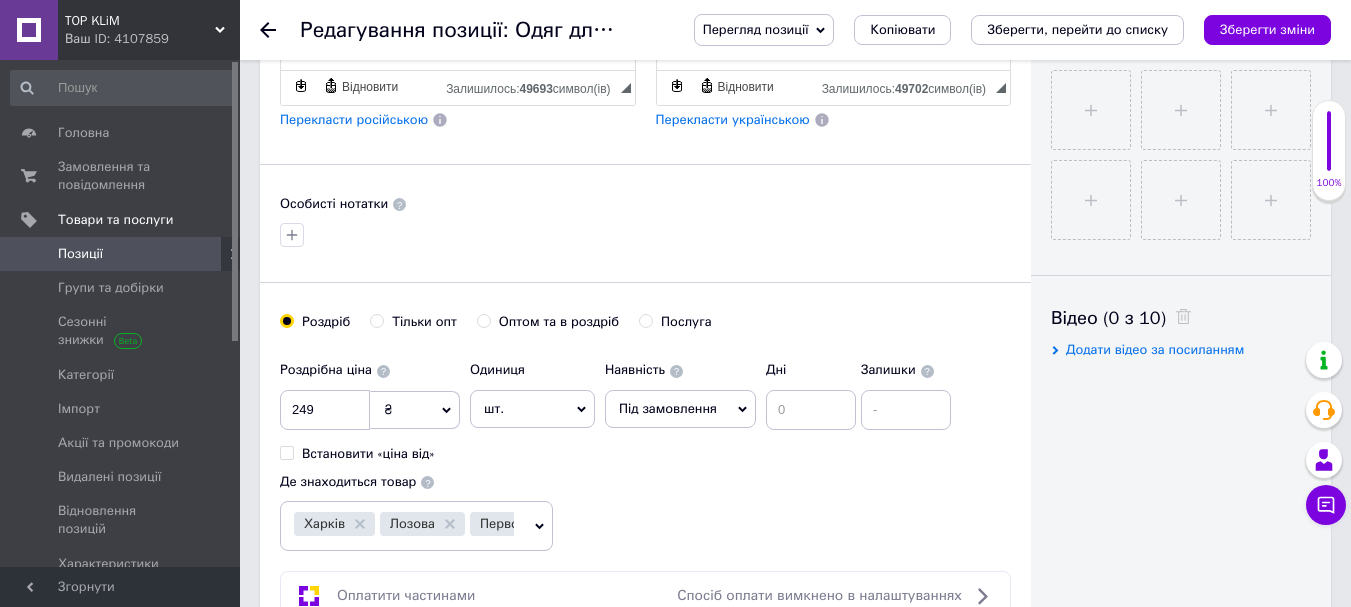 click on "Під замовлення" at bounding box center (668, 408) 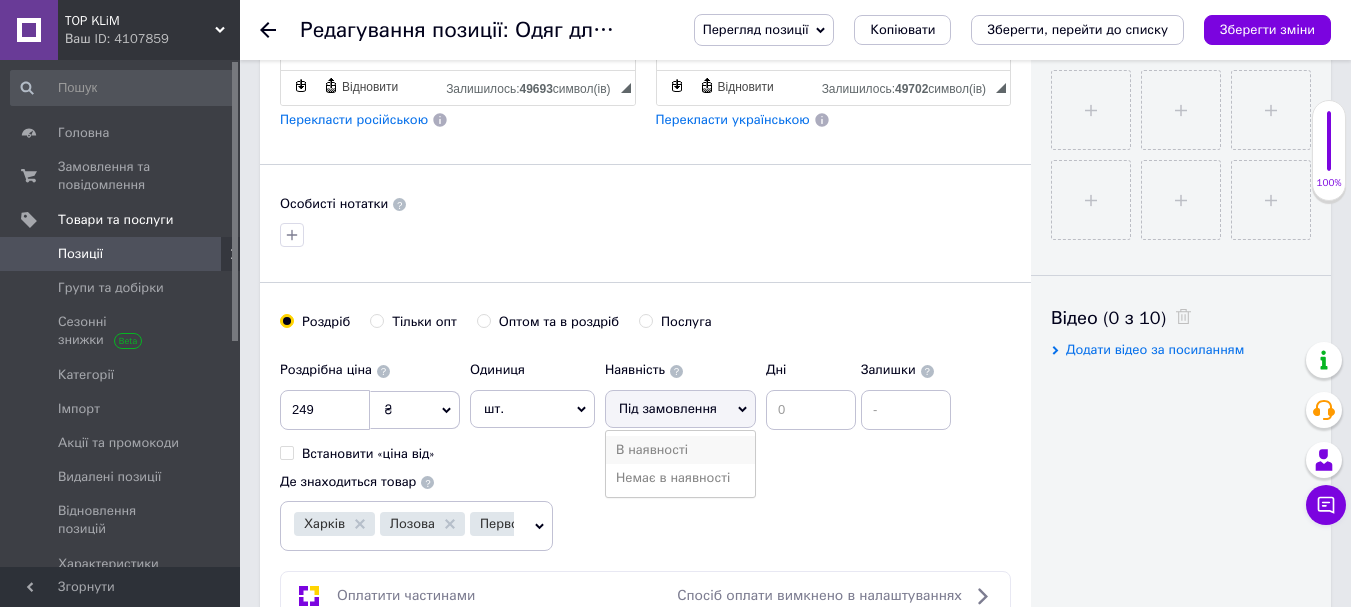 click on "В наявності" at bounding box center (680, 450) 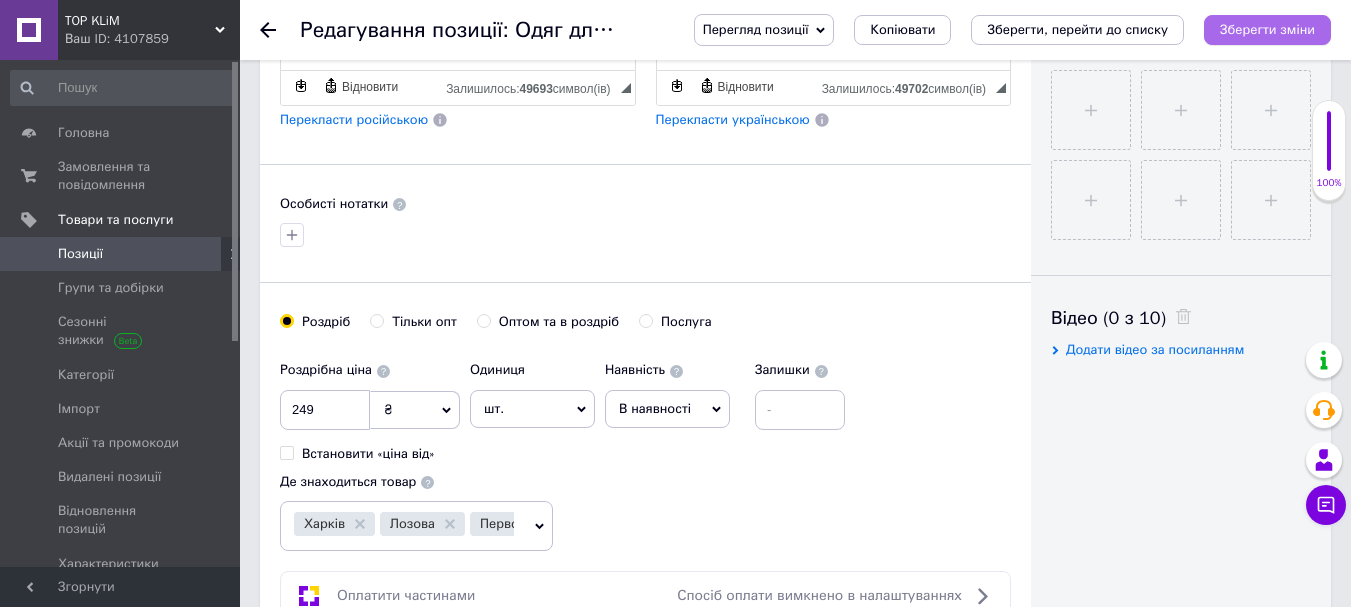 click on "Зберегти зміни" at bounding box center [1267, 29] 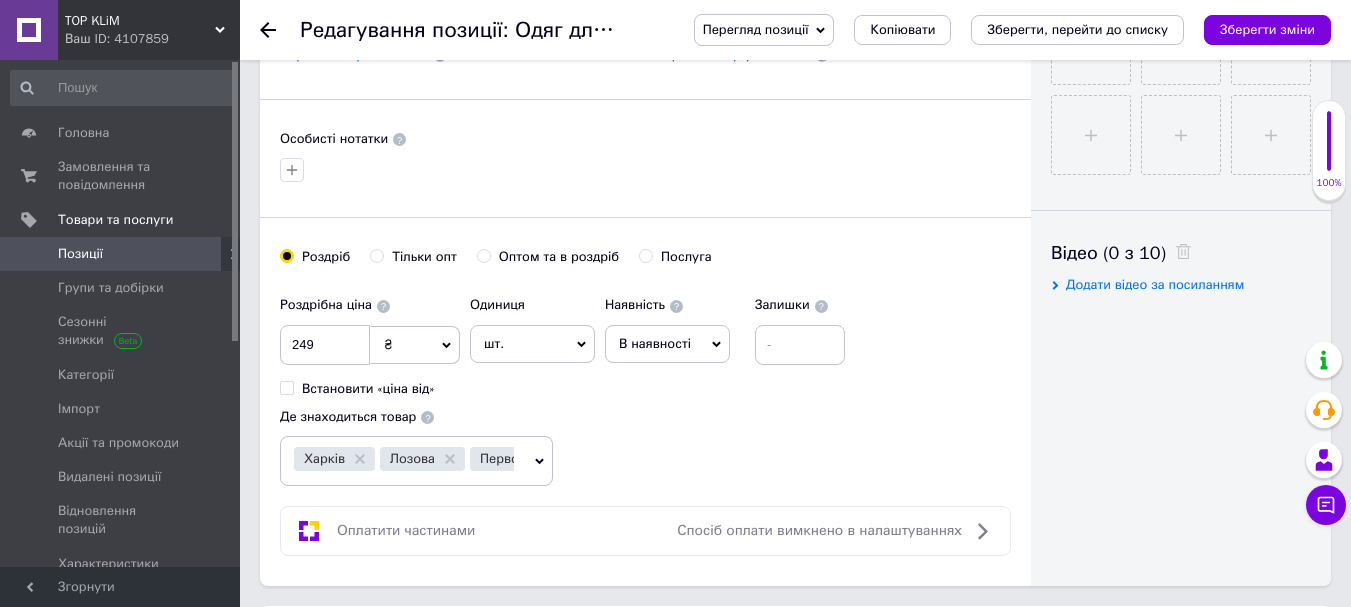 scroll, scrollTop: 887, scrollLeft: 0, axis: vertical 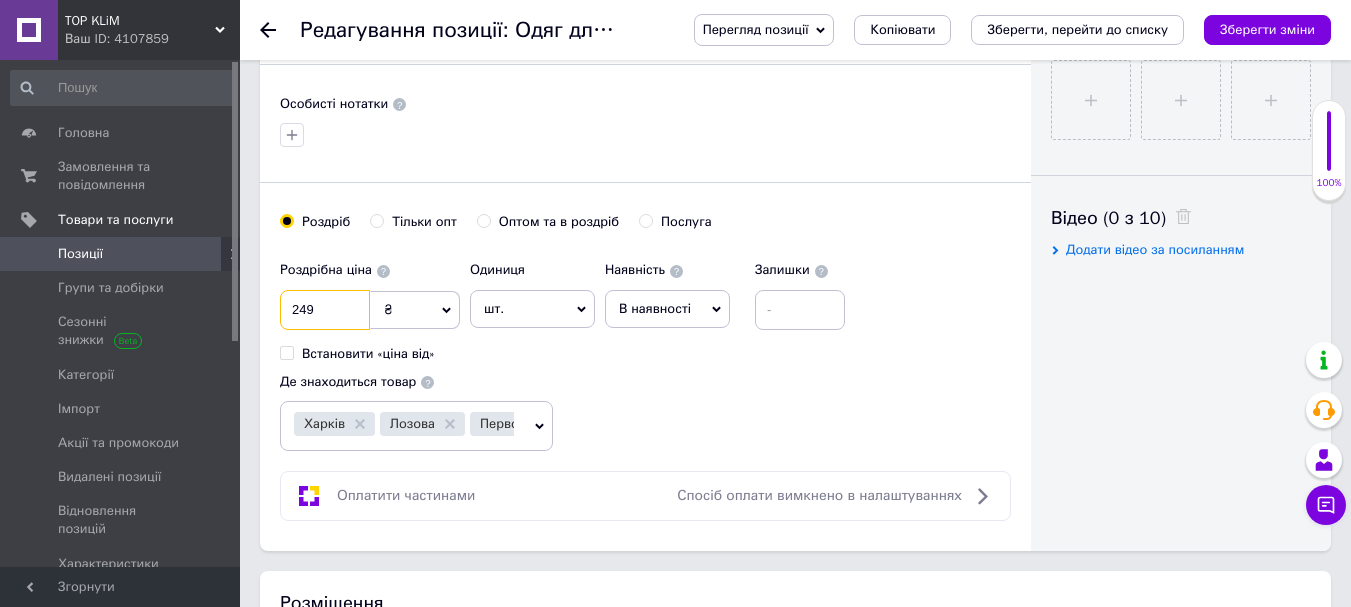 click on "249" at bounding box center (325, 310) 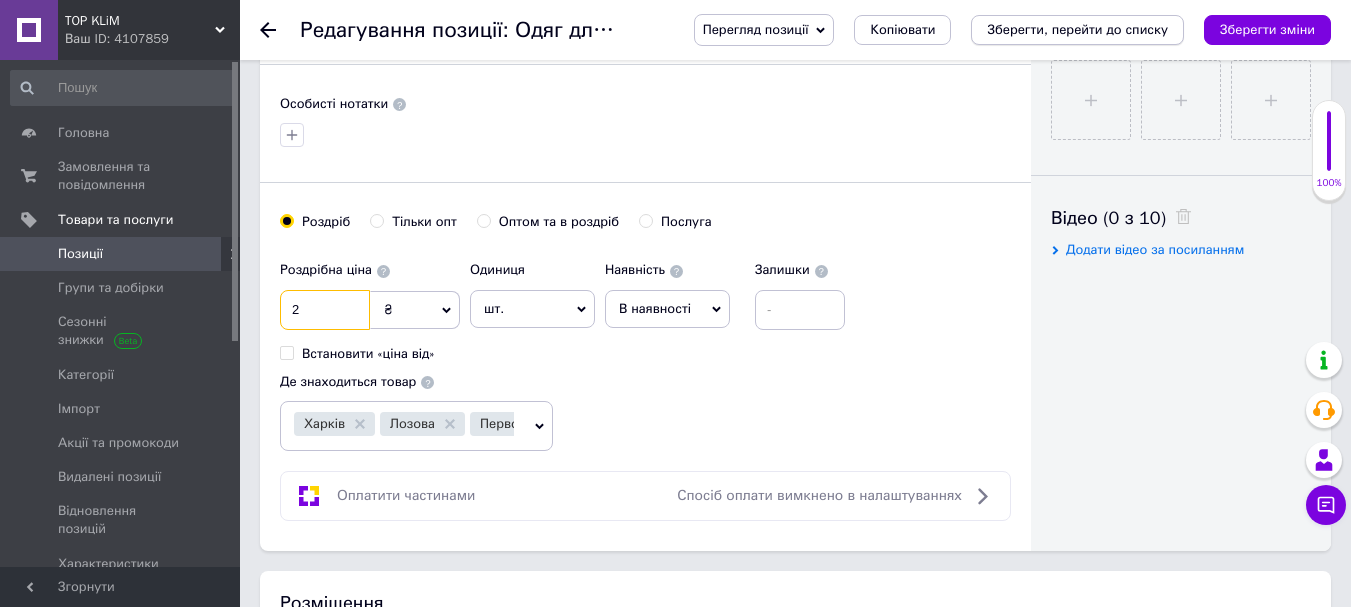 type on "2" 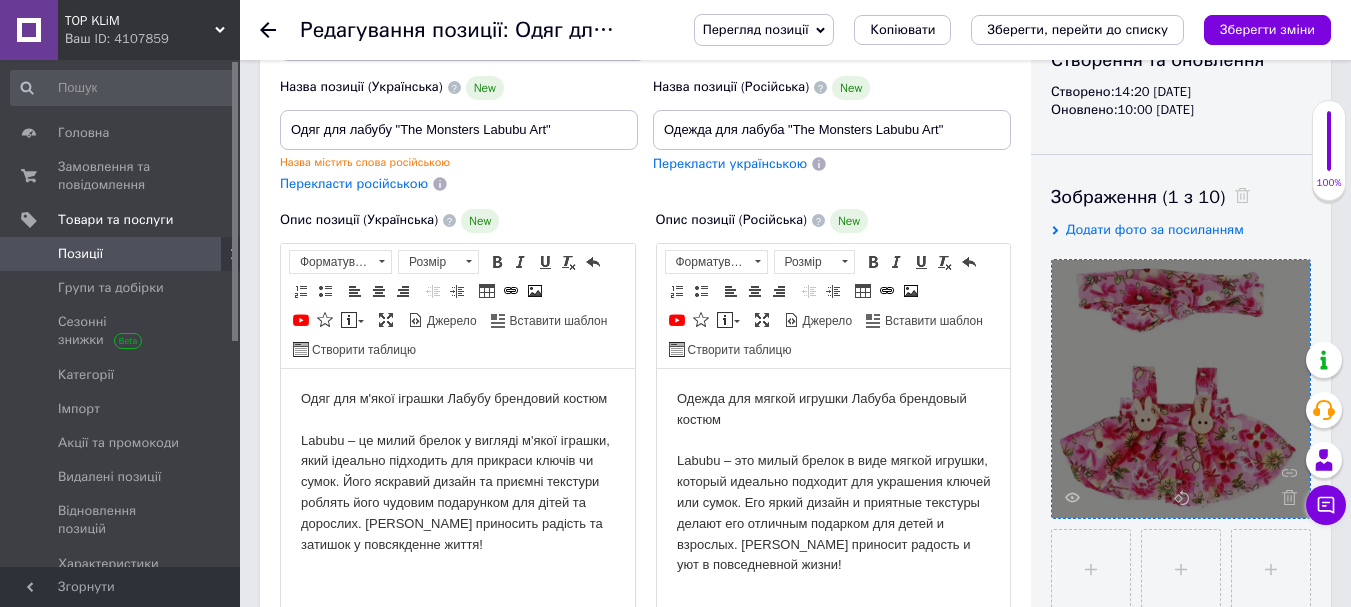 scroll, scrollTop: 0, scrollLeft: 0, axis: both 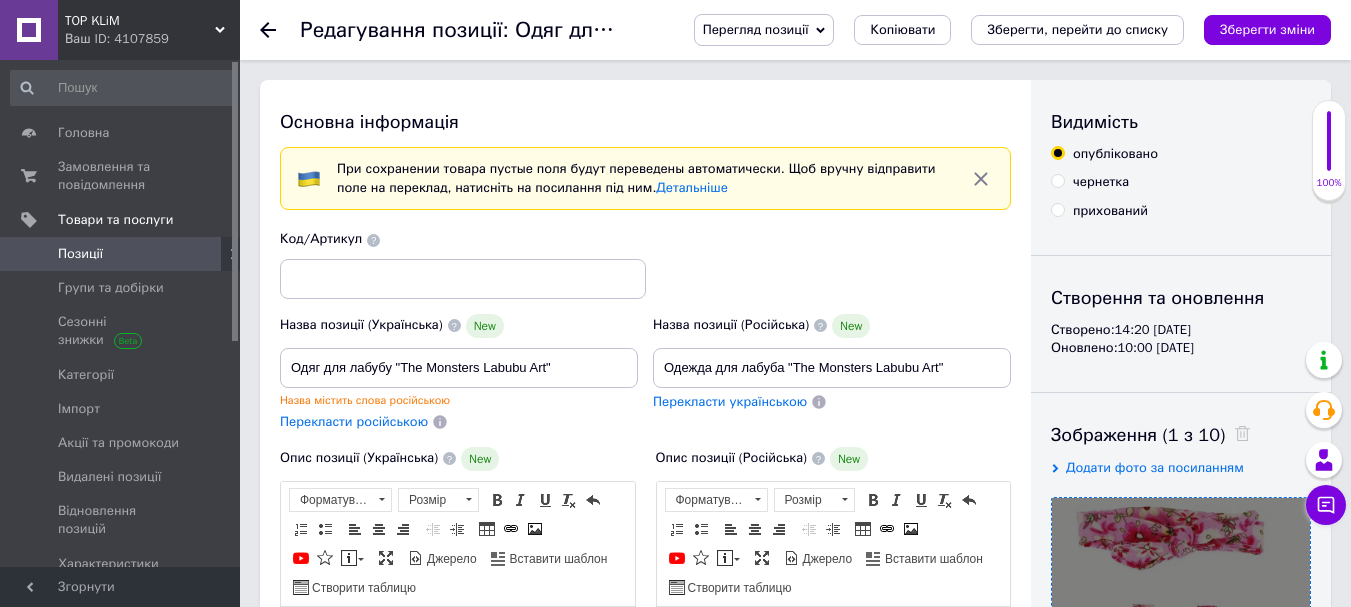click on "Назва позиції (Українська) [GEOGRAPHIC_DATA] для лабубу "The Monsters Labubu Art" Назва містить слова російською Перекласти російською" at bounding box center (459, 372) 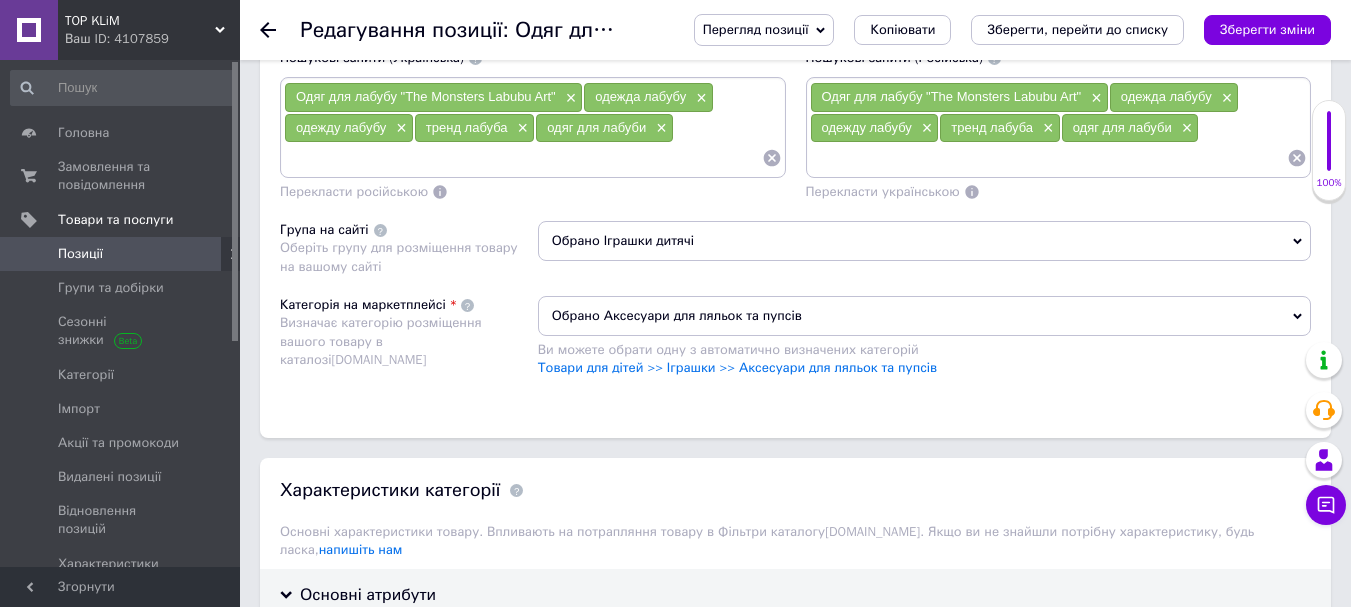 scroll, scrollTop: 1187, scrollLeft: 0, axis: vertical 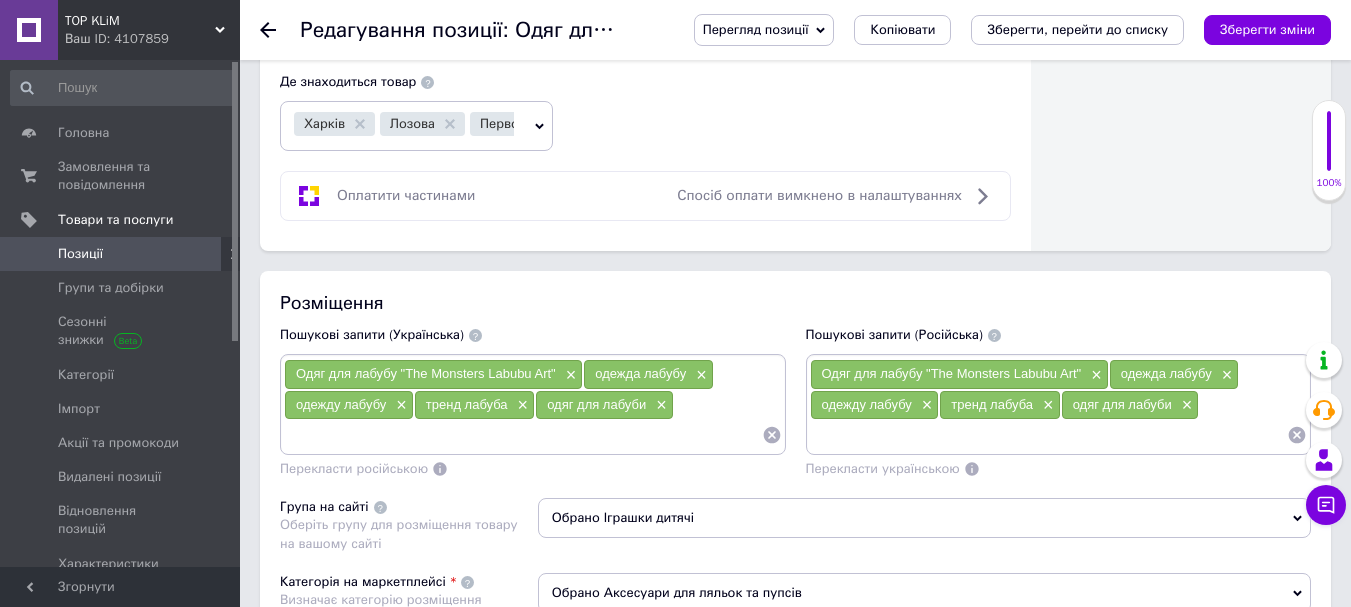 click on "Зберегти зміни" at bounding box center [1267, 29] 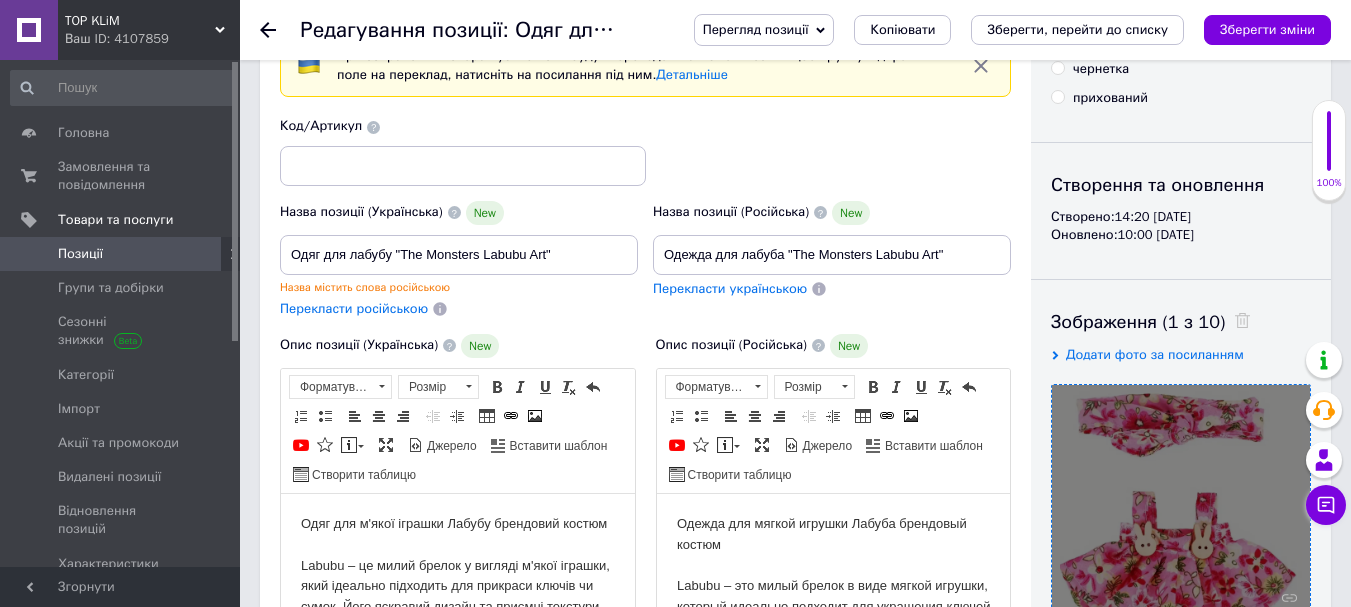 scroll, scrollTop: 0, scrollLeft: 0, axis: both 